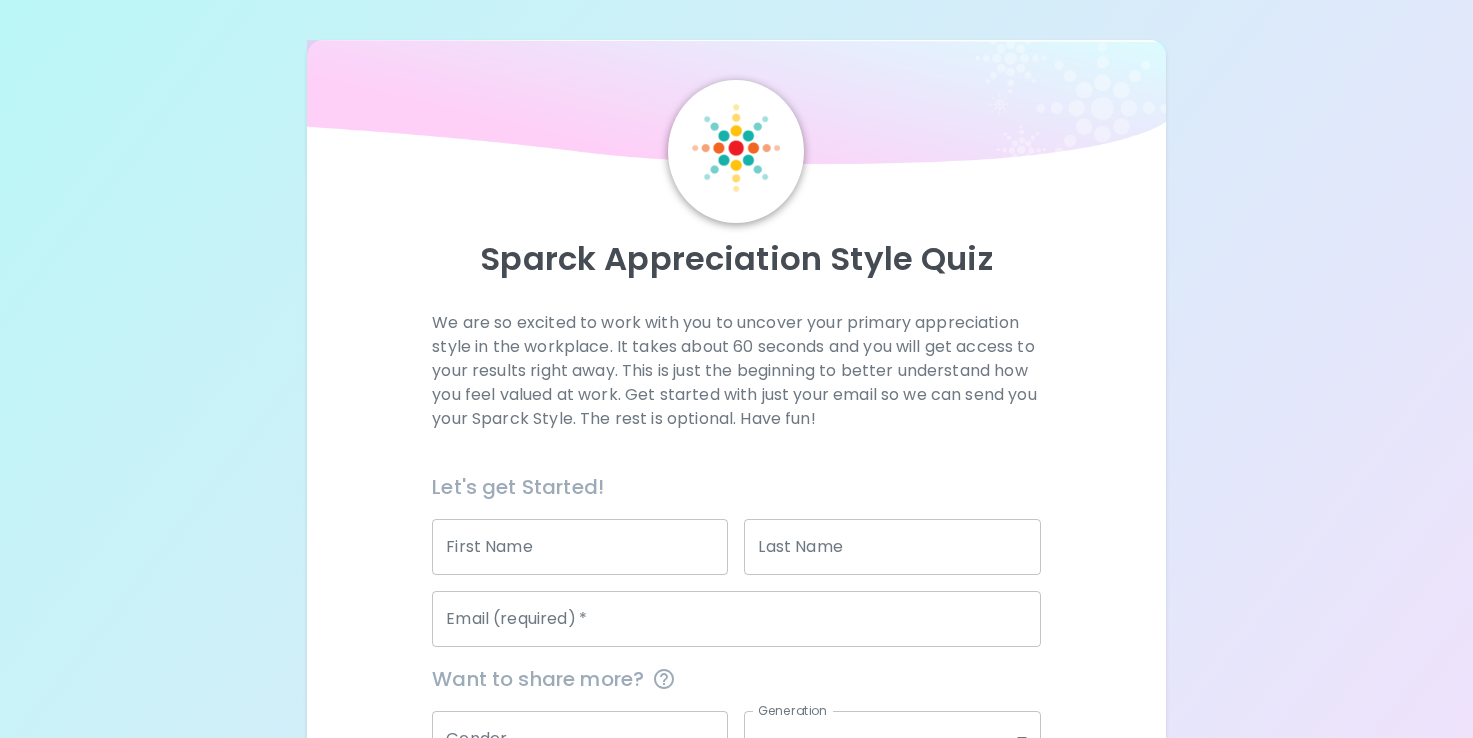 scroll, scrollTop: 0, scrollLeft: 0, axis: both 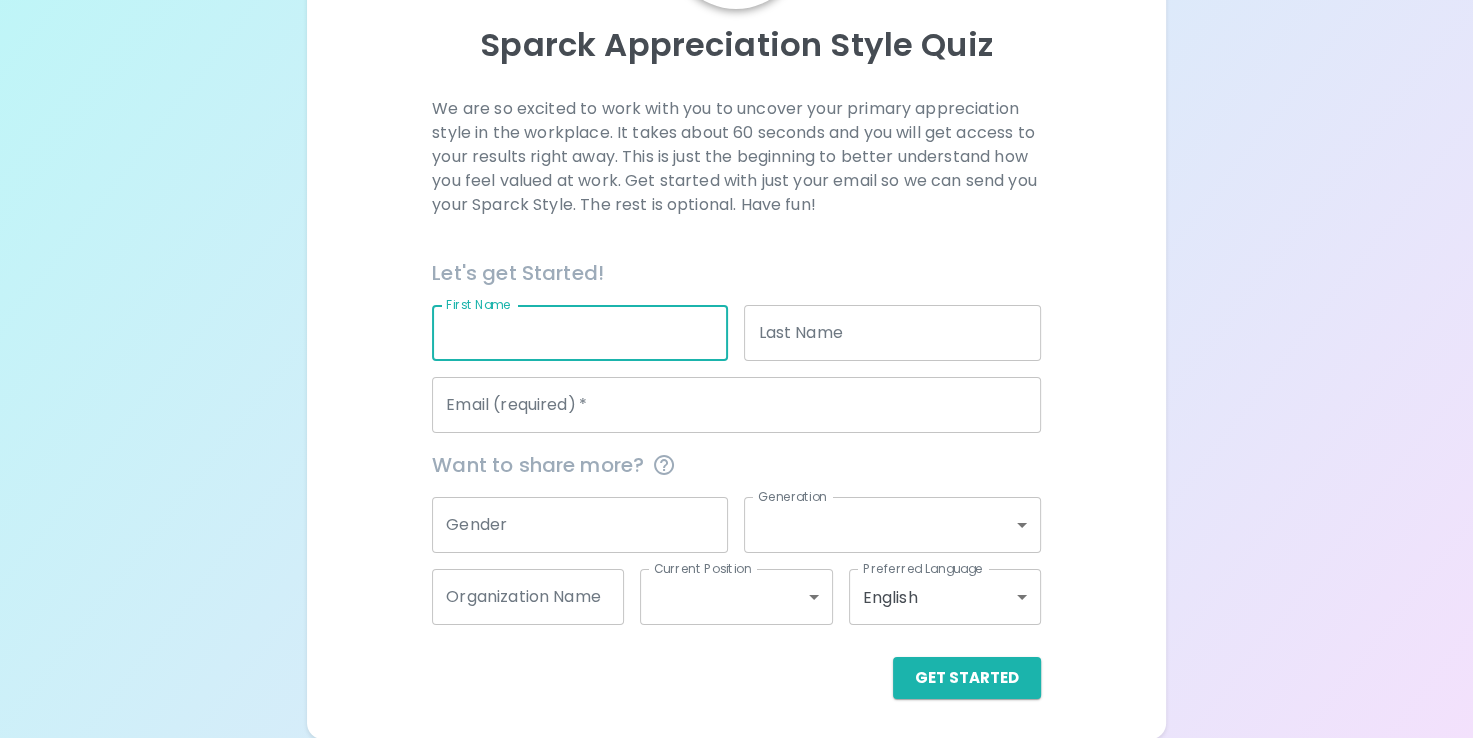 click on "First Name" at bounding box center [580, 333] 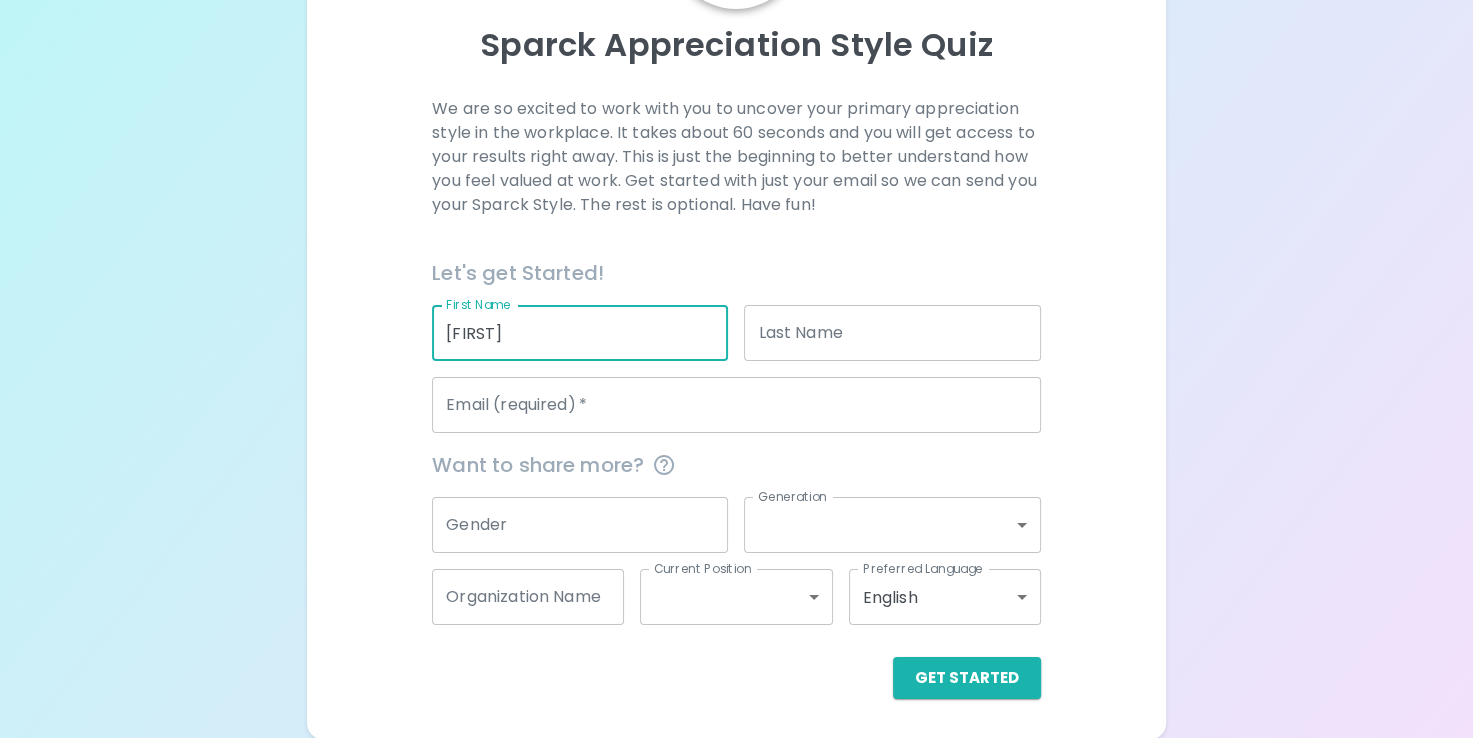 type on "[LAST]" 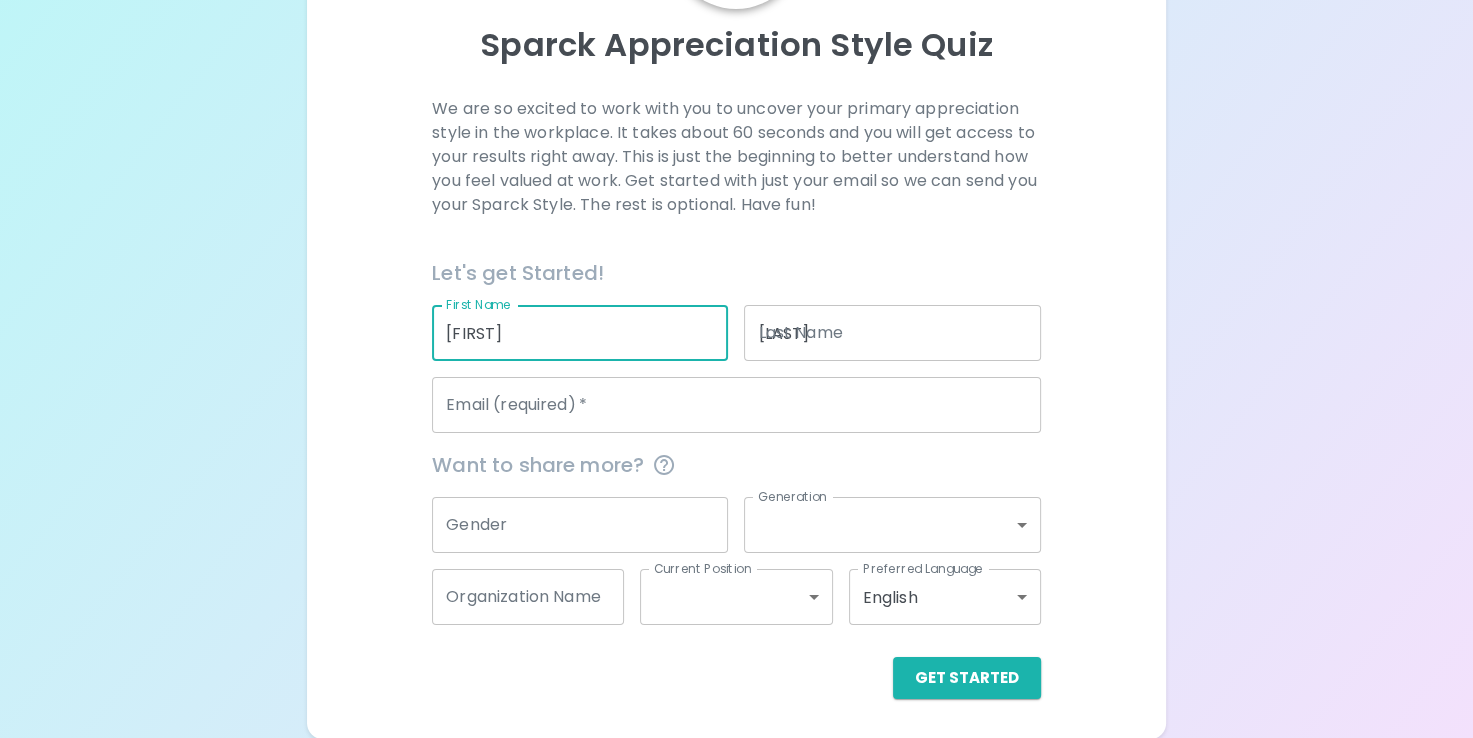 type on "[EMAIL]" 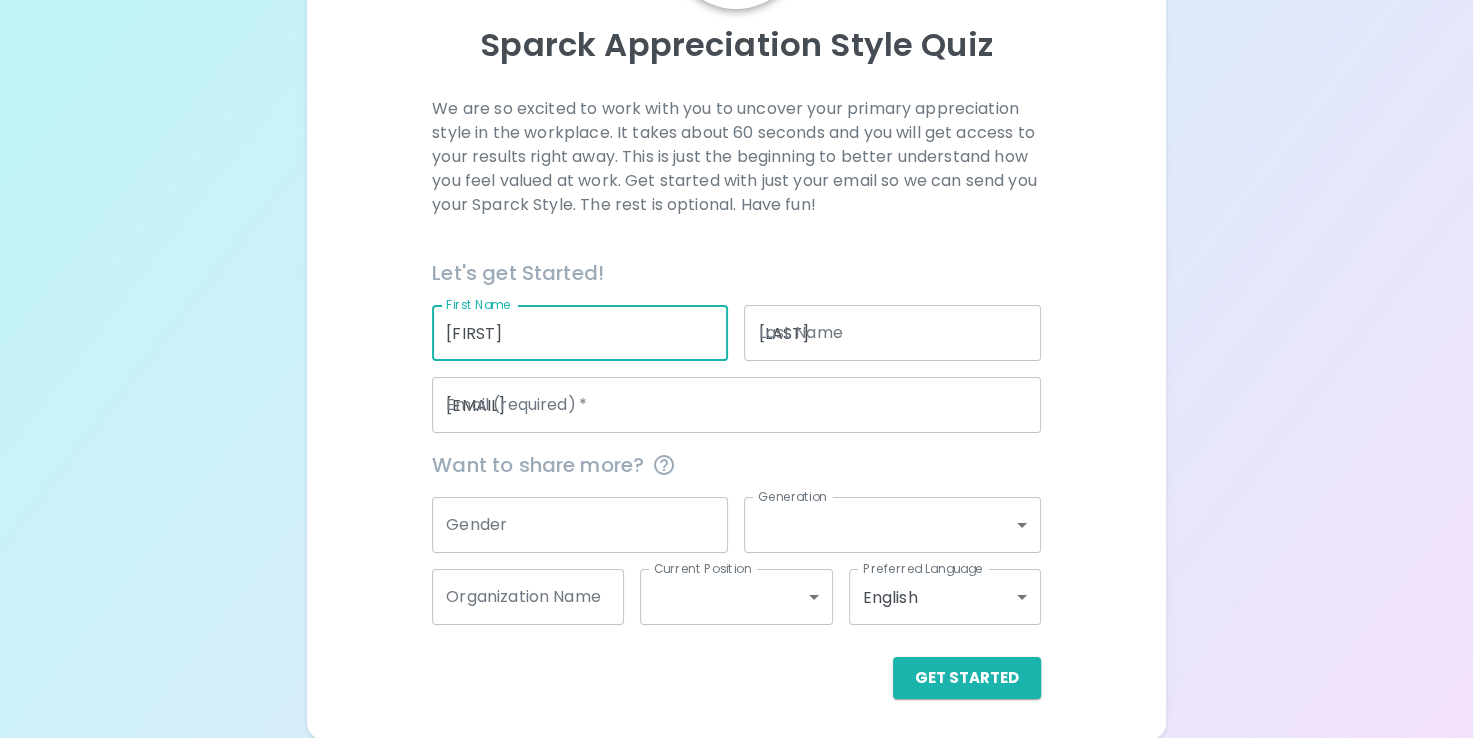 type on "Ky Dept of Education" 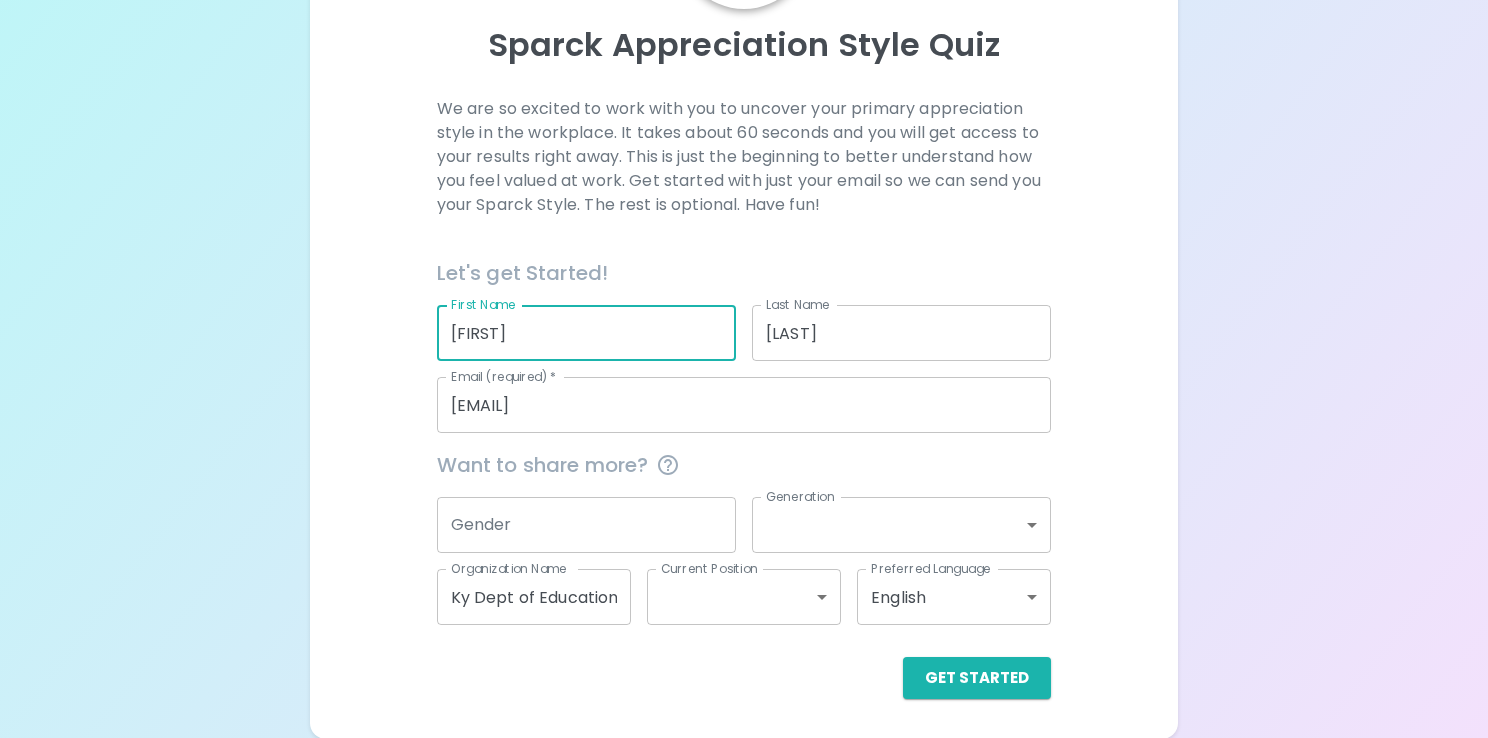 click on "Sparck Appreciation Style Quiz We are so excited to work with you to uncover your primary appreciation style in the workplace. It takes about 60 seconds and you will get access to your results right away. This is just the beginning to better understand how you feel valued at work. Get started with just your email so we can send you your Sparck Style. The rest is optional. Have fun! Let's get Started! First Name [FIRST] First Name Last Name [LAST] Last Name Email (required)   * [EMAIL] Email (required)   * Want to share more? Gender Gender Generation ​ Generation Organization Name Ky Dept of Education Organization Name Current Position ​ Current Position Preferred Language English en Preferred Language Get Started   English Español العربية‏ Português" at bounding box center [744, 262] 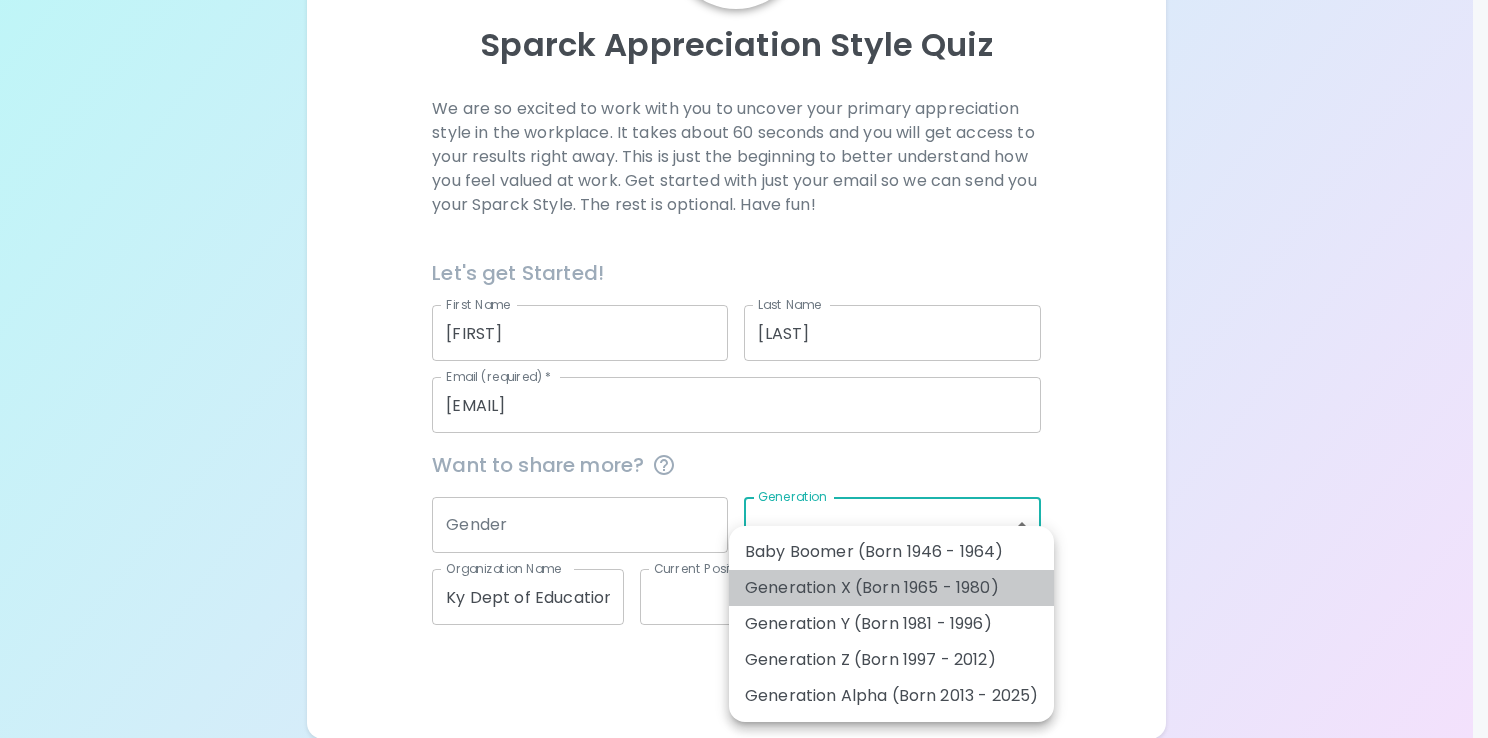 click on "Generation X (Born 1965 - 1980)" at bounding box center (891, 588) 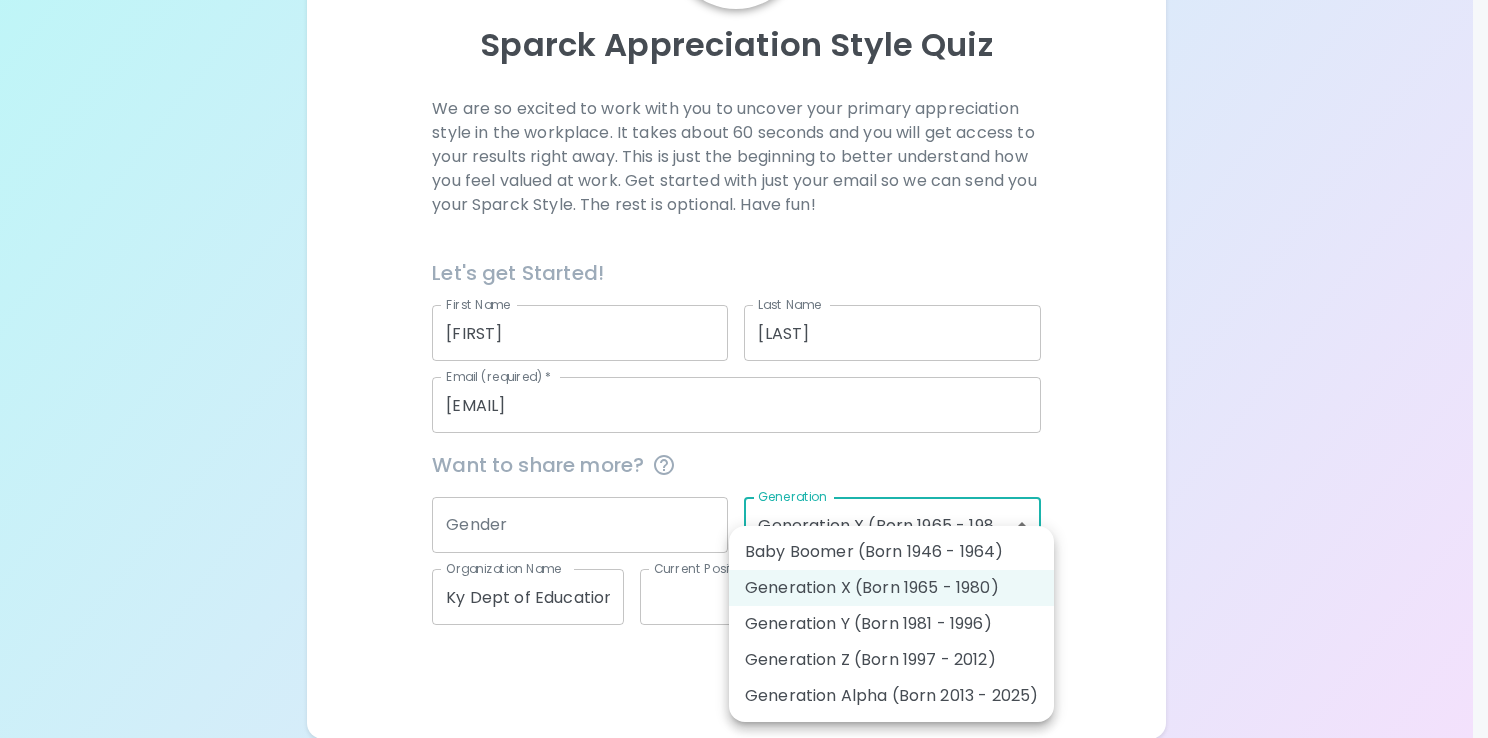 click on "Sparck Appreciation Style Quiz We are so excited to work with you to uncover your primary appreciation style in the workplace. It takes about 60 seconds and you will get access to your results right away. This is just the beginning to better understand how you feel valued at work. Get started with just your email so we can send you your Sparck Style. The rest is optional. Have fun! Let's get Started! First Name [FIRST] First Name Last Name [LAST] Last Name Email (required)   * [EMAIL] Email (required)   * Want to share more? Gender Gender Generation Generation X (Born 1965 - 1980) generation_x Generation Organization Name Ky Dept of Education Organization Name Current Position ​ Current Position Preferred Language English en Preferred Language Get Started   English Español العربية‏ Português Baby Boomer (Born 1946 - 1964) Generation X (Born 1965 - 1980) Generation Y (Born 1981 - 1996) Generation Z (Born 1997 - 2012) Generation Alpha (Born 2013 - 2025)" at bounding box center (744, 262) 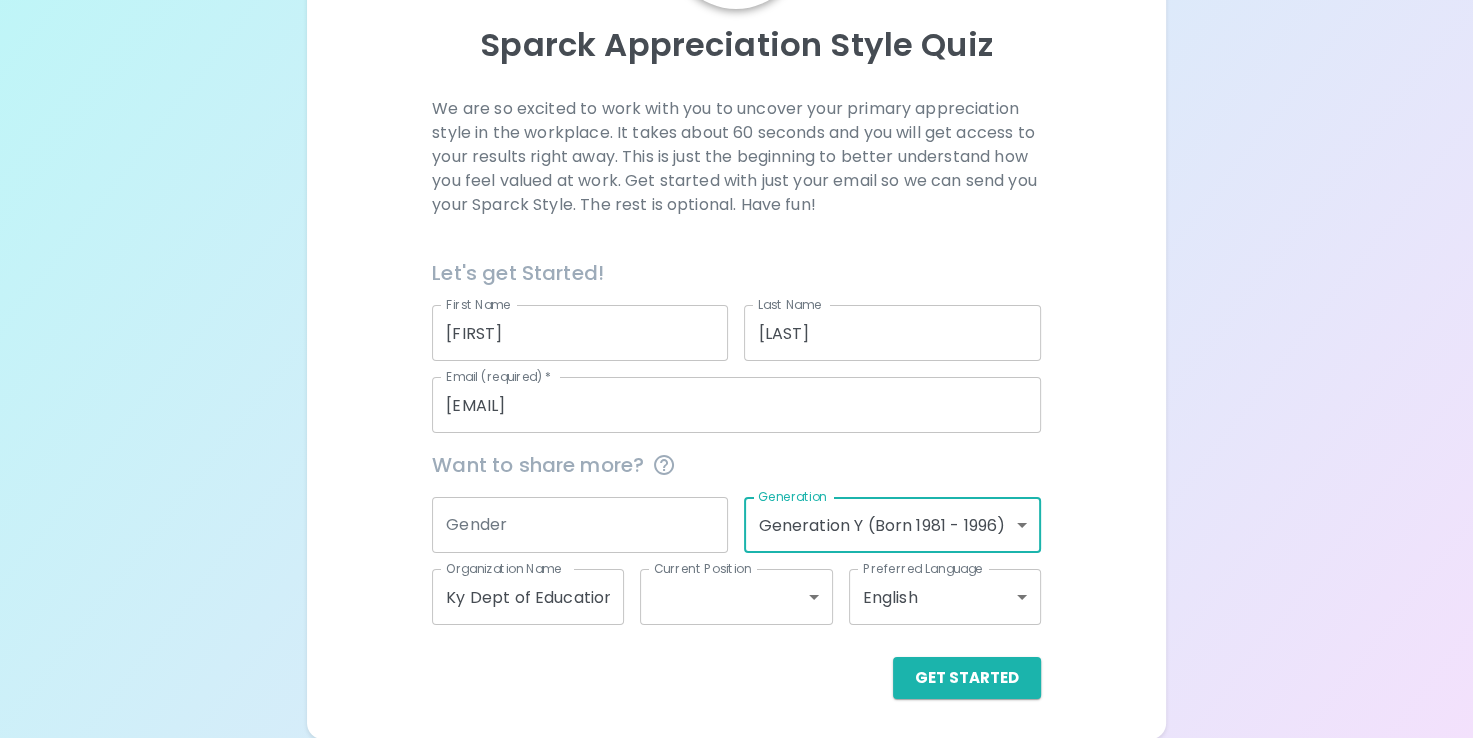 click on "Gender" at bounding box center [580, 525] 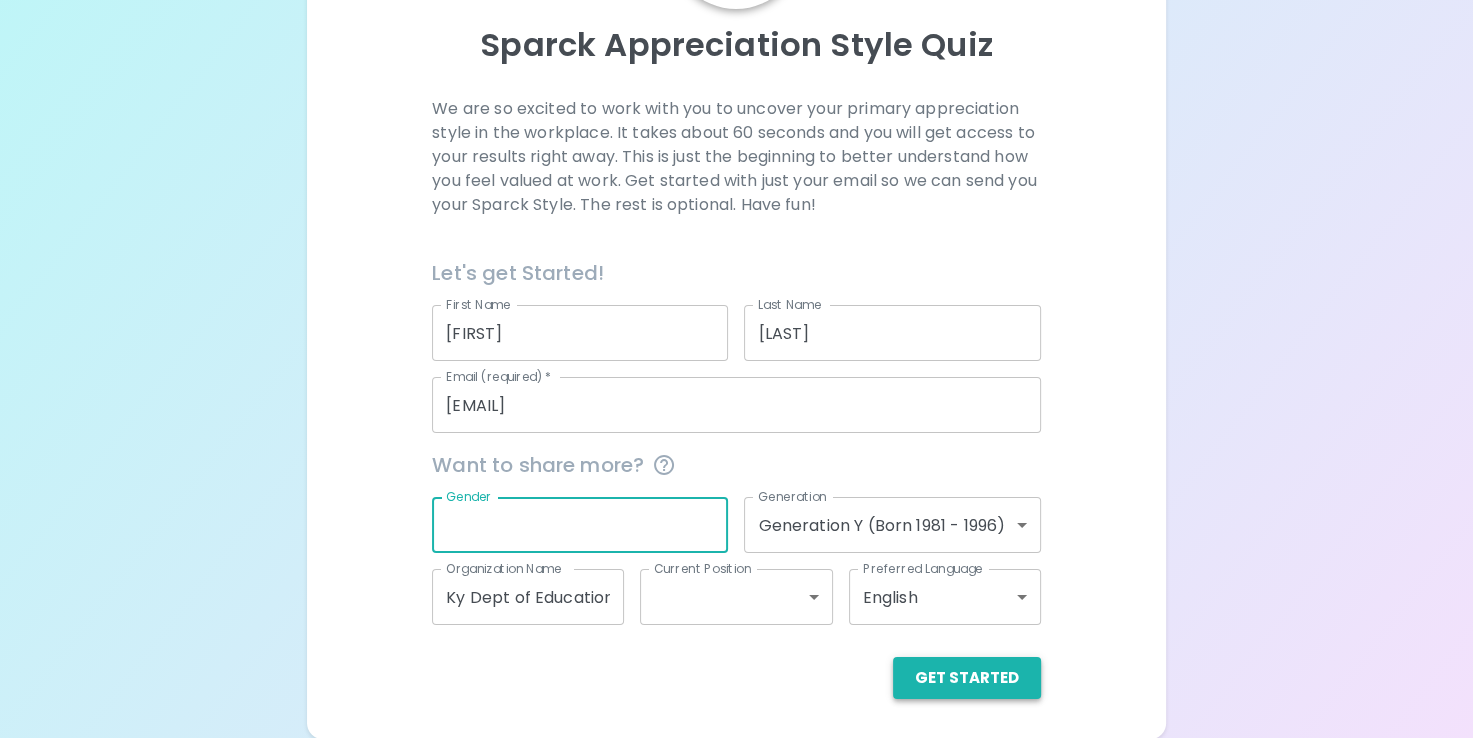 click on "Get Started" at bounding box center (967, 678) 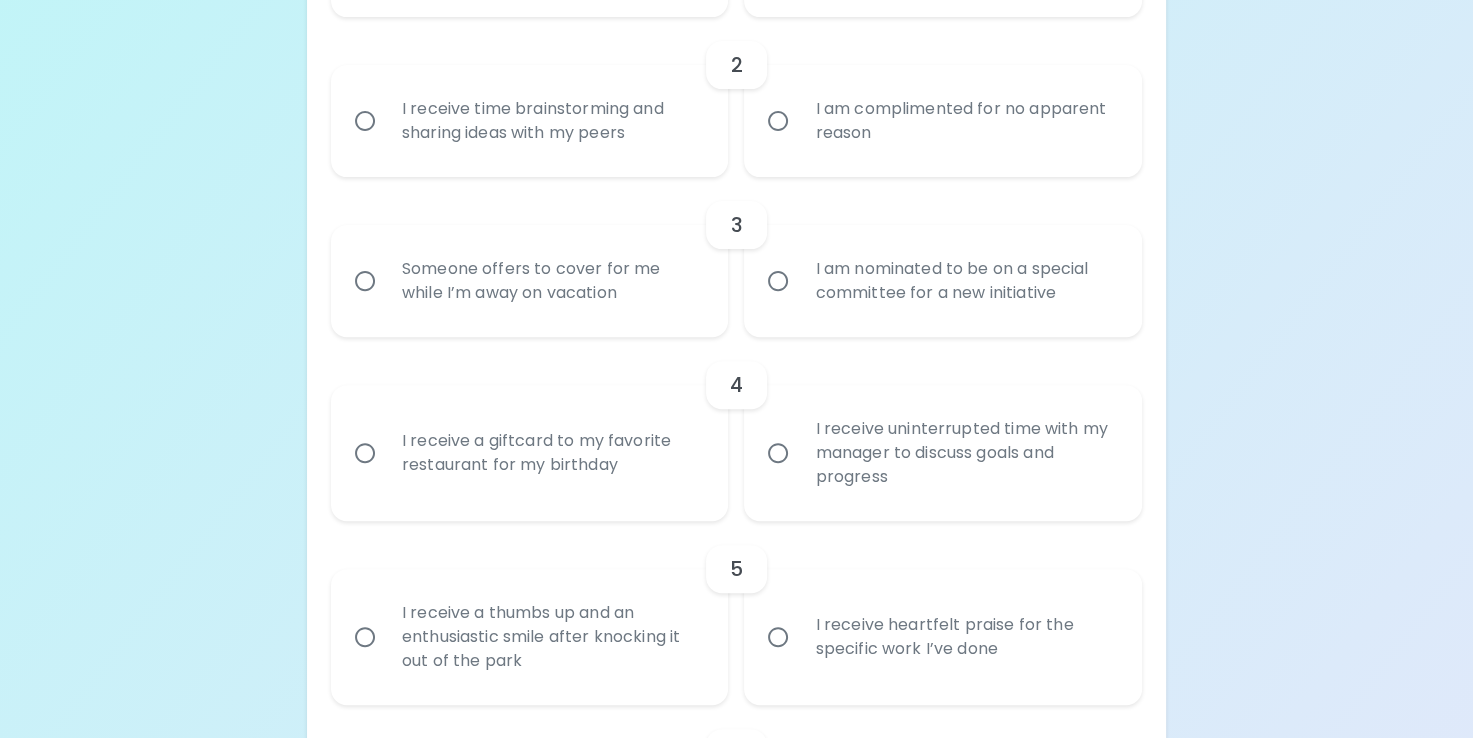 scroll, scrollTop: 673, scrollLeft: 0, axis: vertical 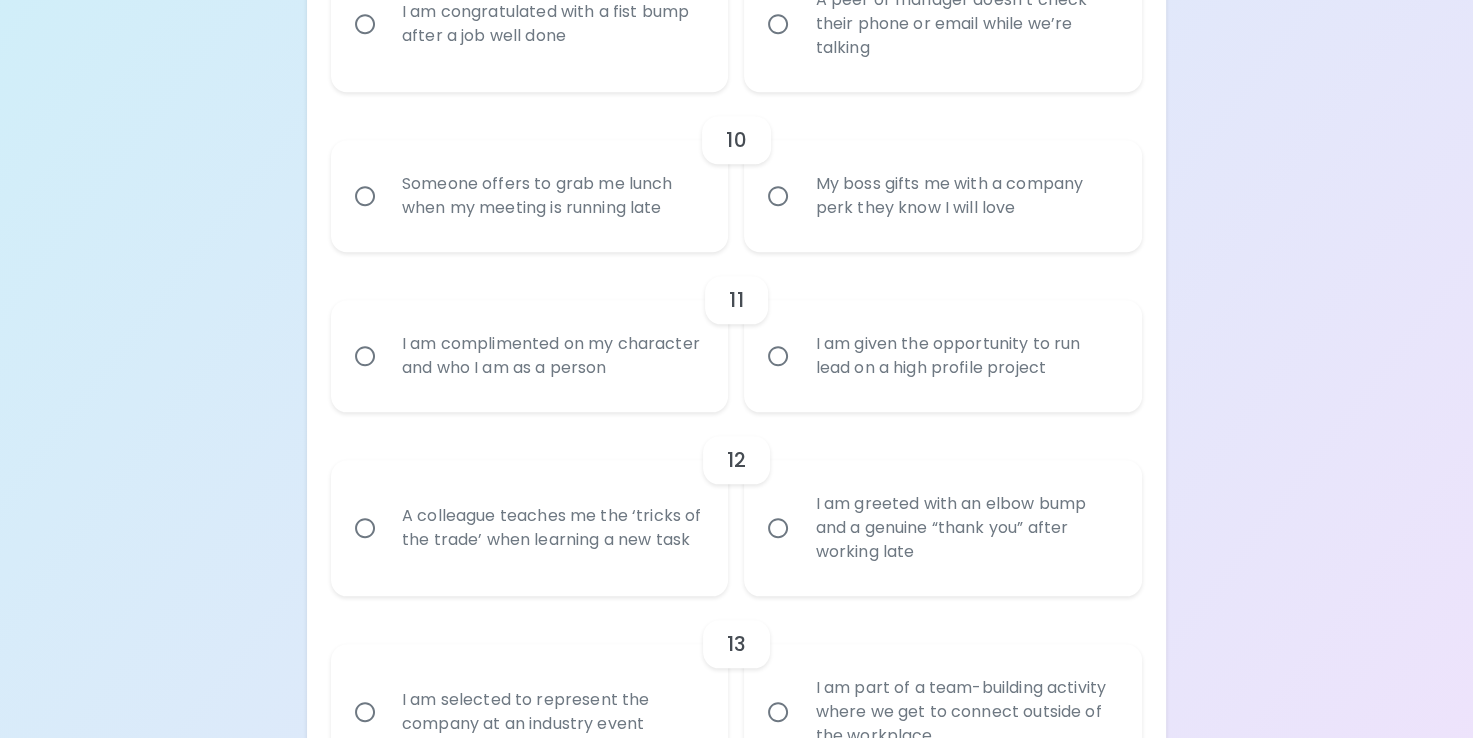 drag, startPoint x: 1476, startPoint y: 128, endPoint x: 1443, endPoint y: 492, distance: 365.49283 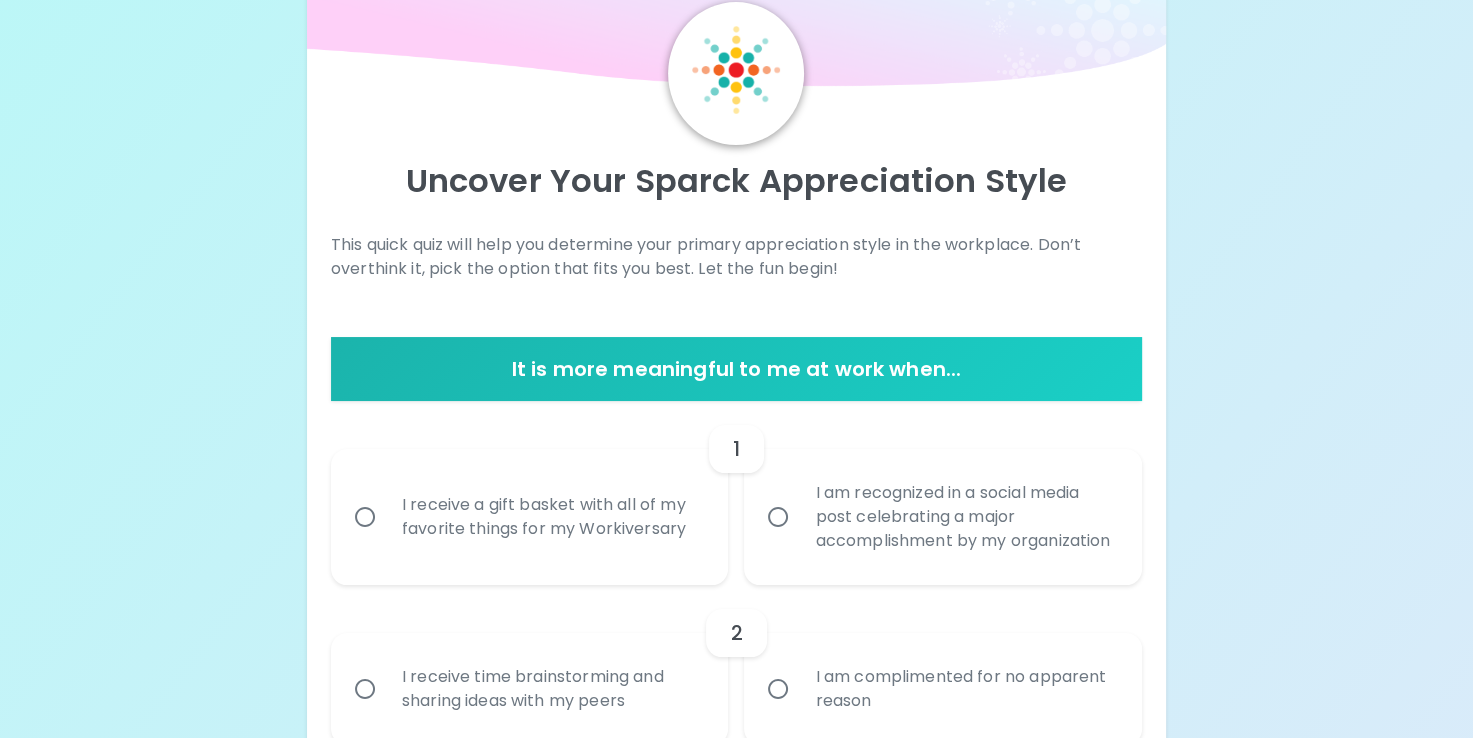 scroll, scrollTop: 112, scrollLeft: 0, axis: vertical 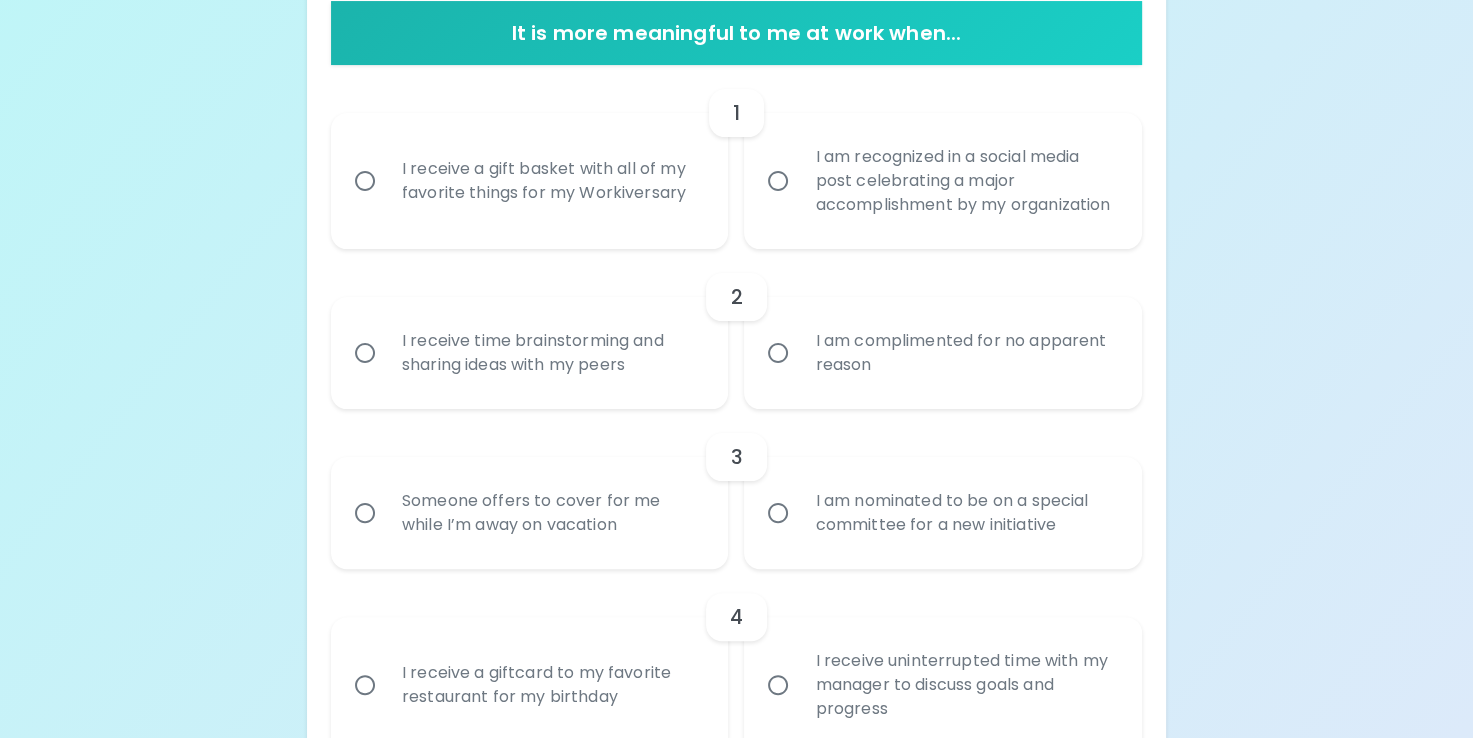 click on "I receive a gift basket with all of my favorite things for my Workiversary" at bounding box center [365, 181] 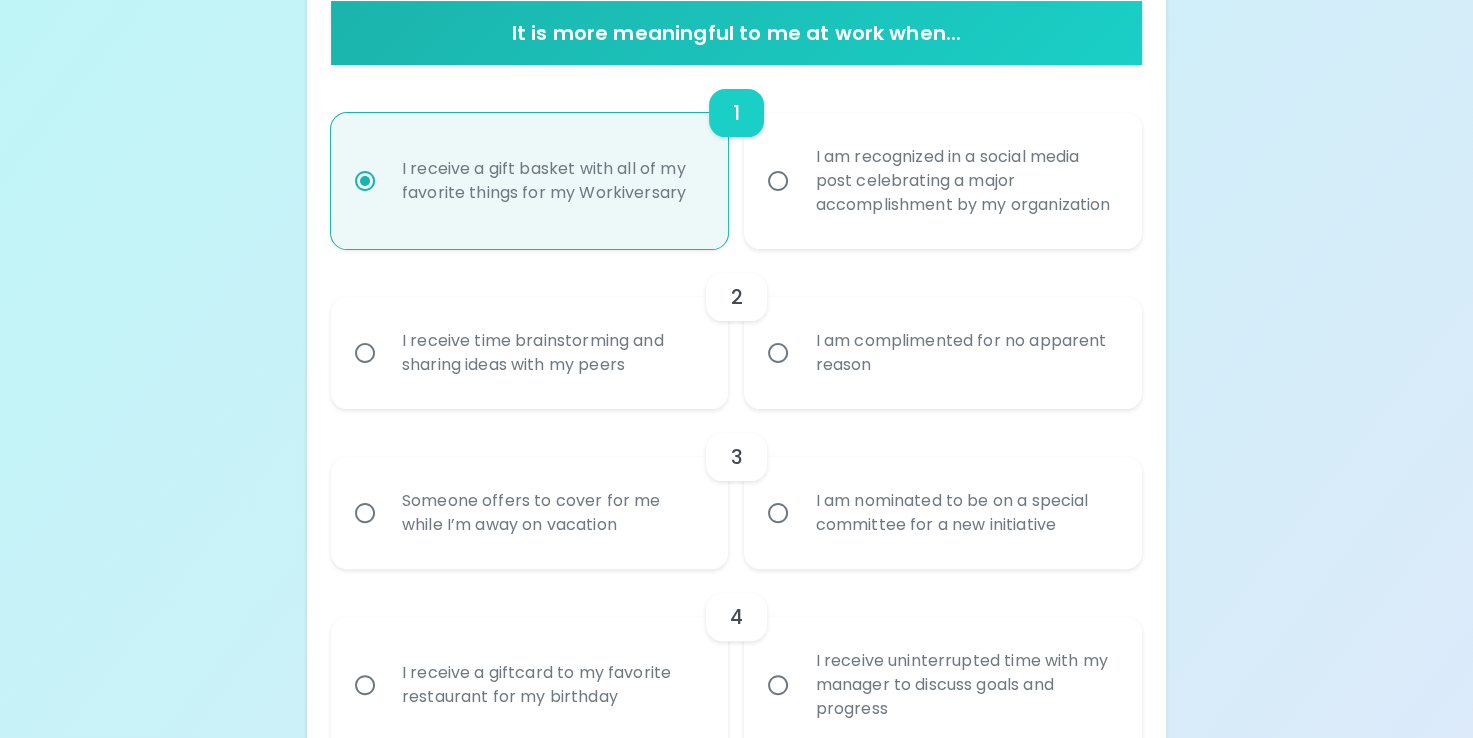 scroll, scrollTop: 574, scrollLeft: 0, axis: vertical 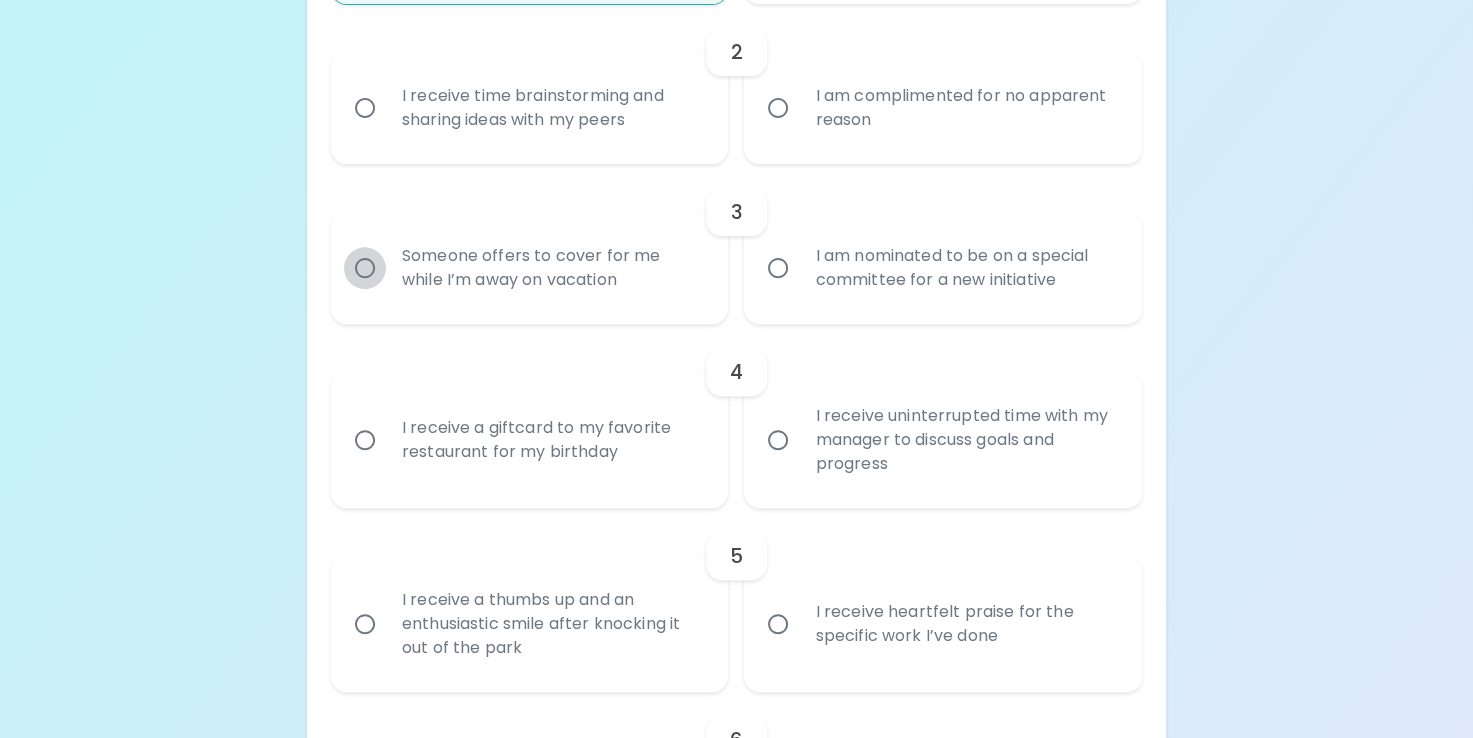 drag, startPoint x: 360, startPoint y: 294, endPoint x: 482, endPoint y: 305, distance: 122.494896 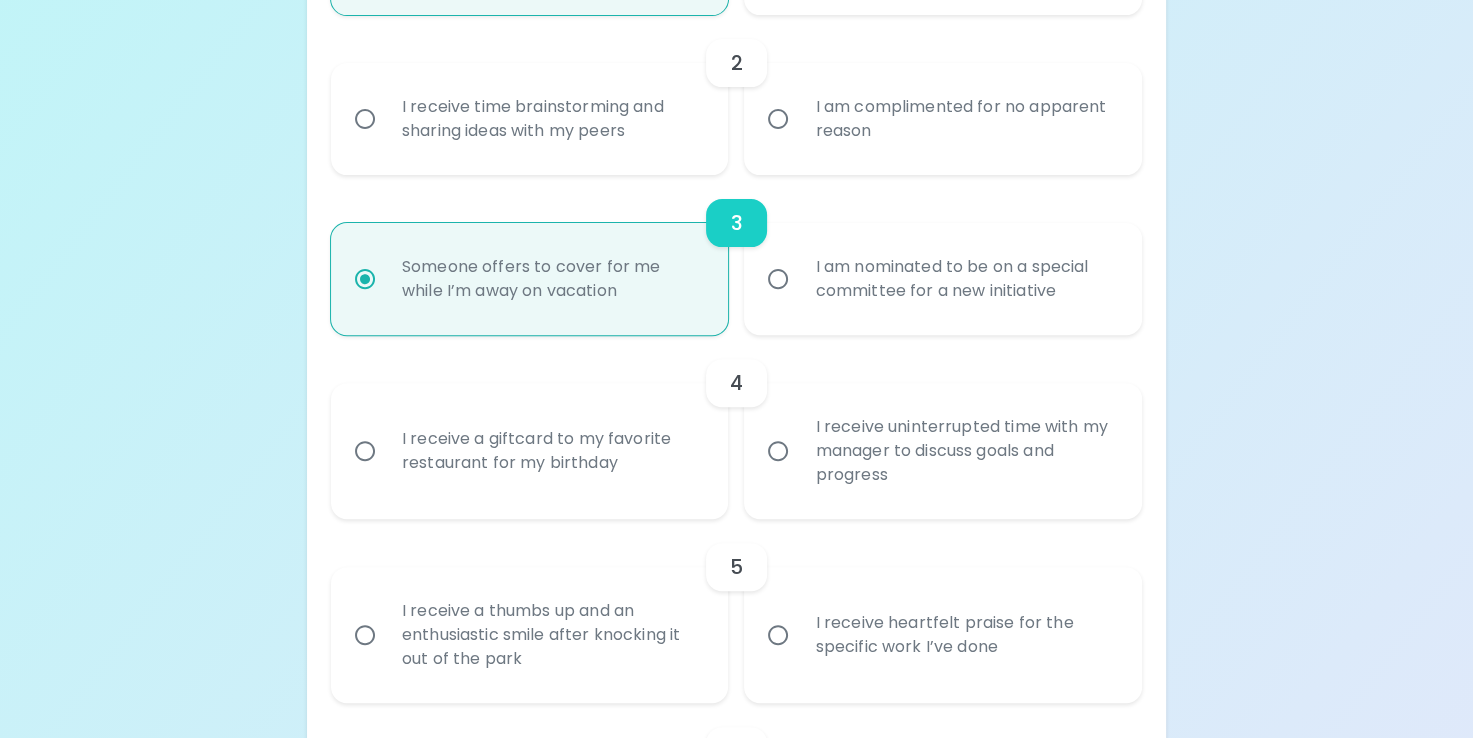 scroll, scrollTop: 587, scrollLeft: 0, axis: vertical 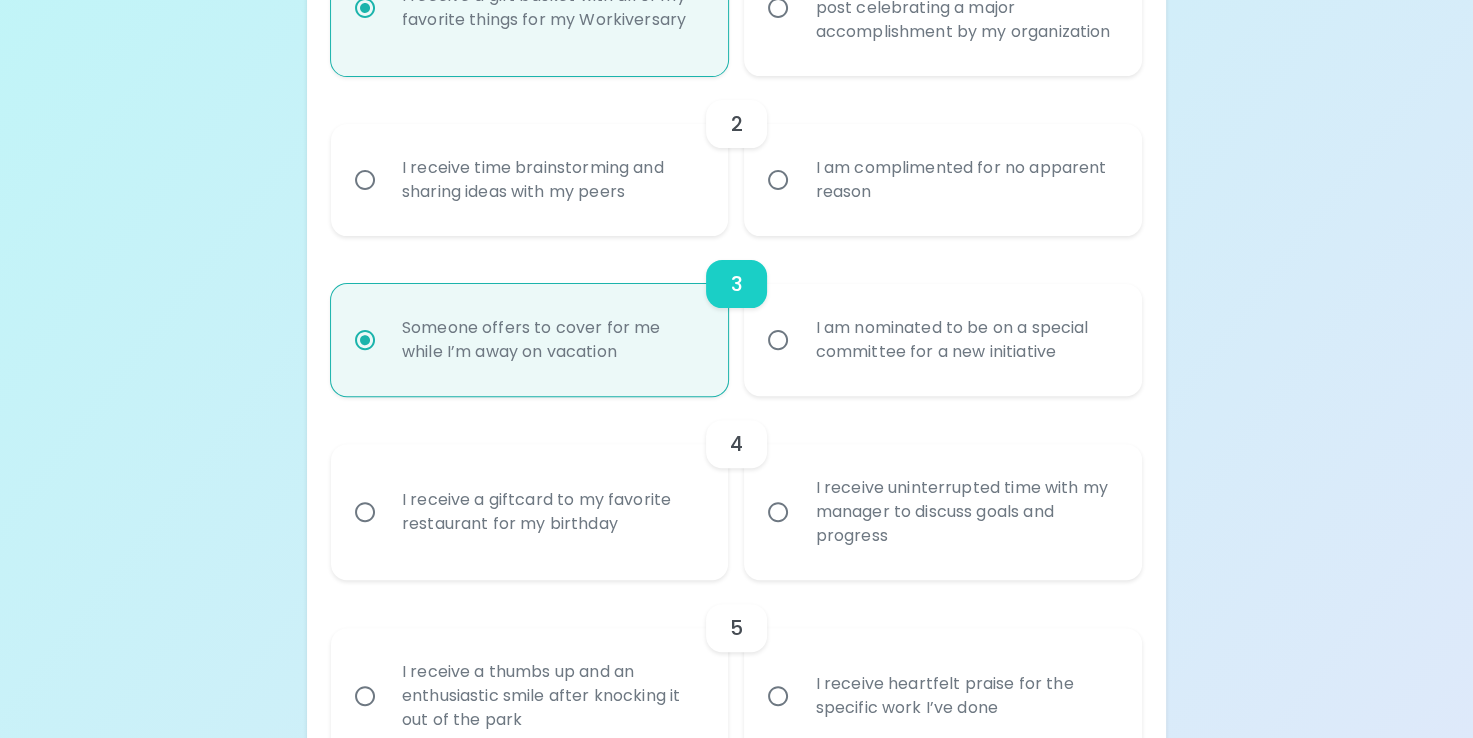 radio on "true" 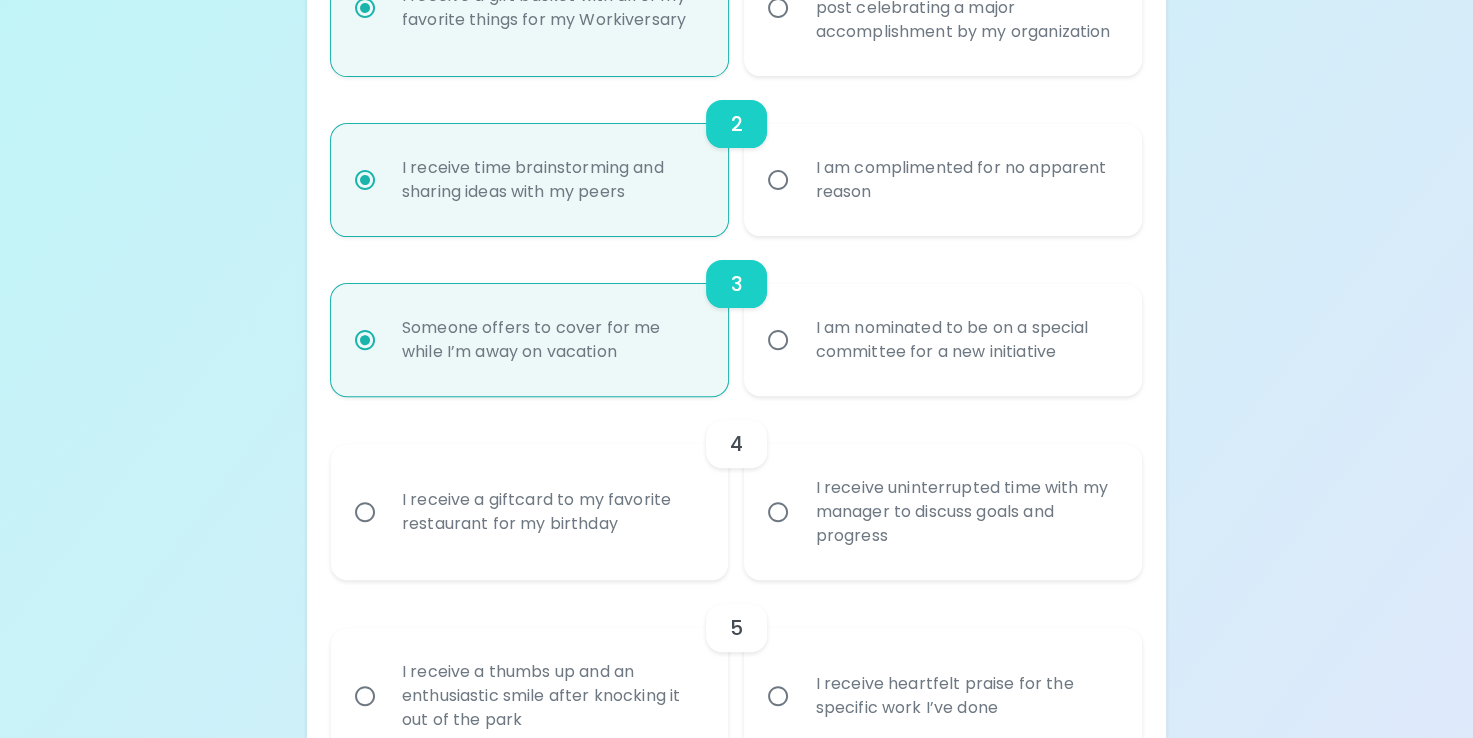 scroll, scrollTop: 747, scrollLeft: 0, axis: vertical 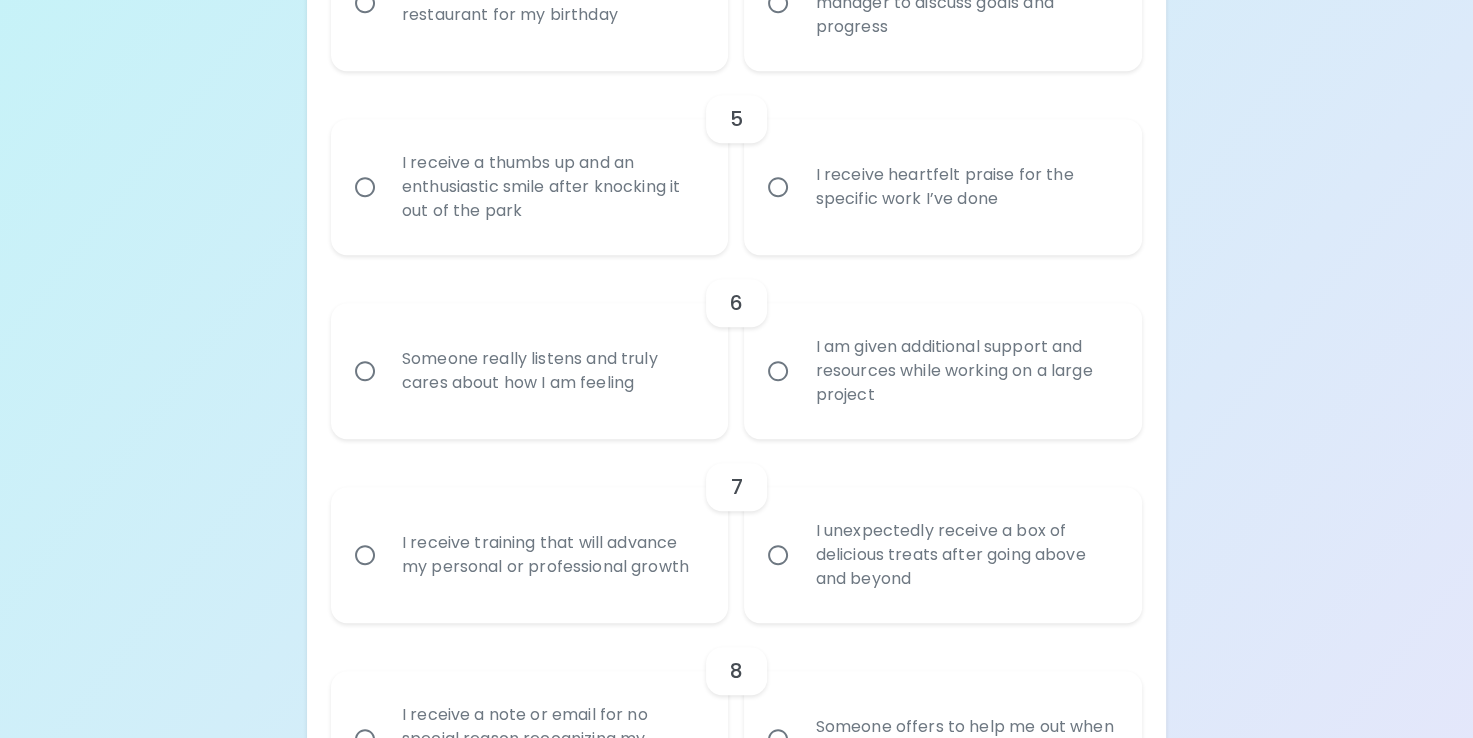 radio on "true" 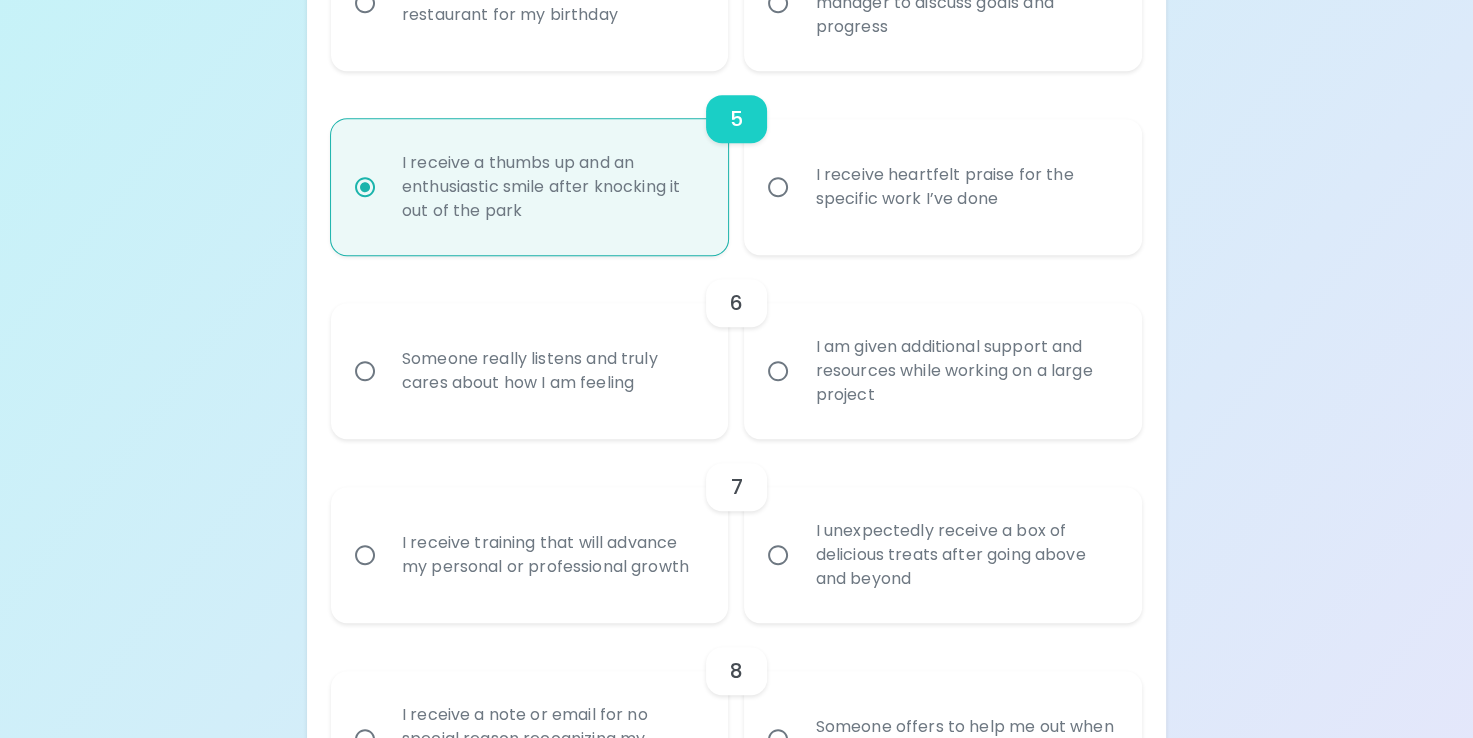 scroll, scrollTop: 1256, scrollLeft: 0, axis: vertical 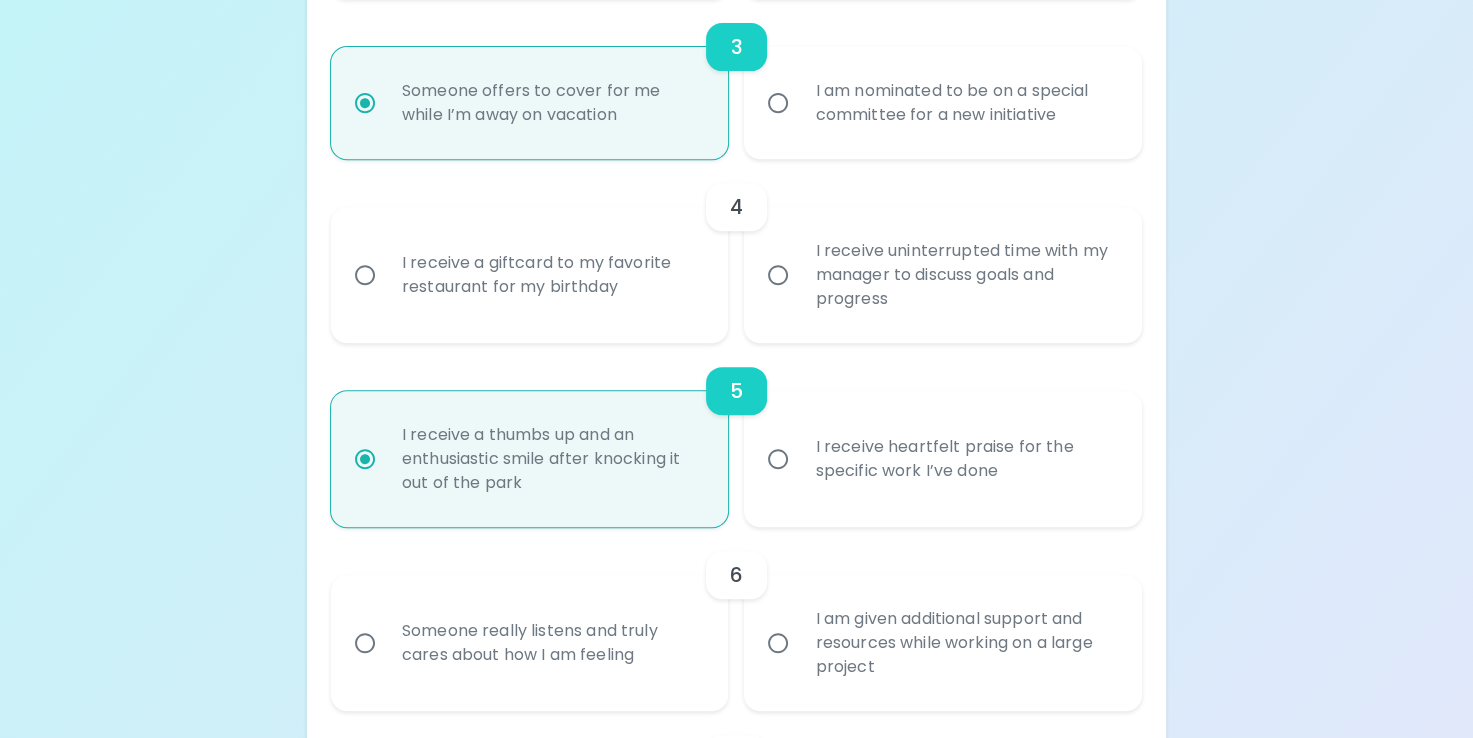 radio on "true" 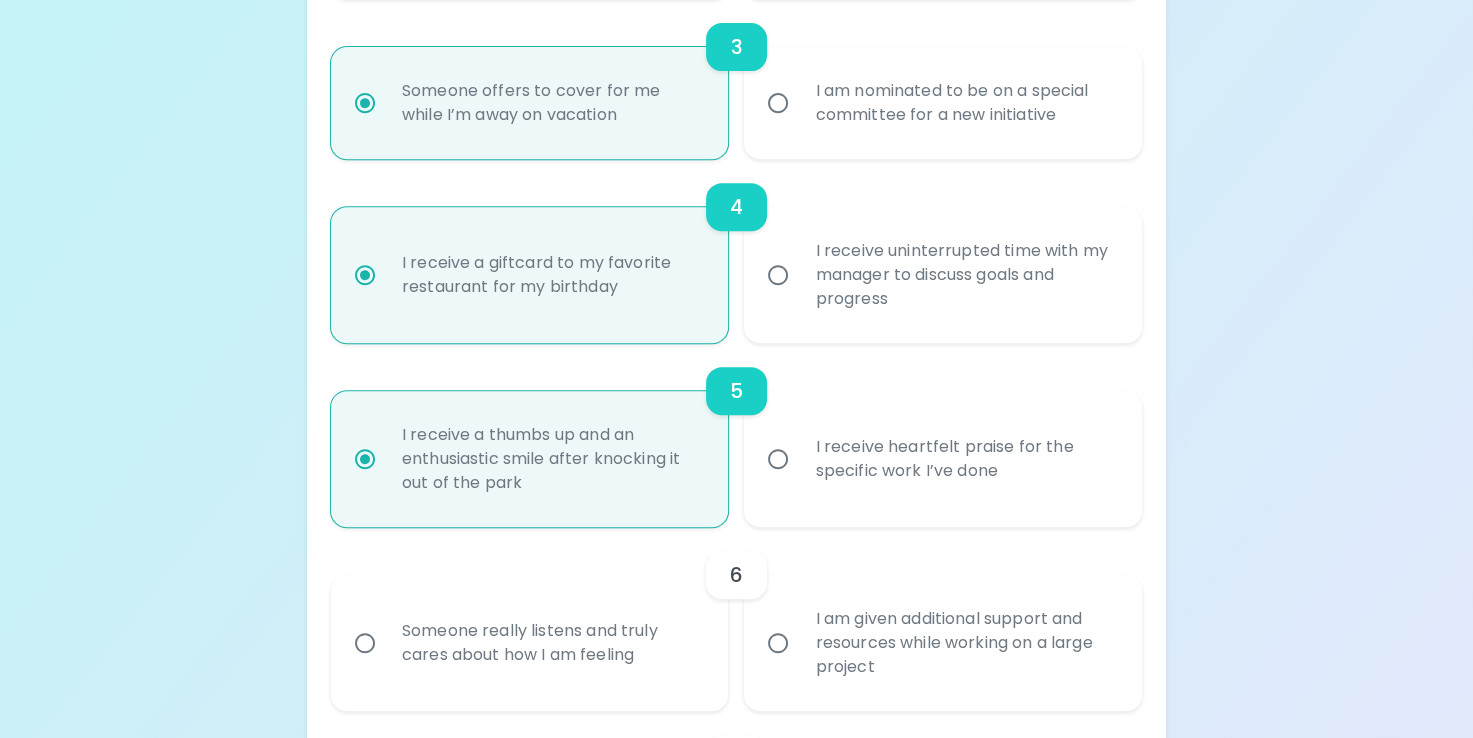 scroll, scrollTop: 984, scrollLeft: 0, axis: vertical 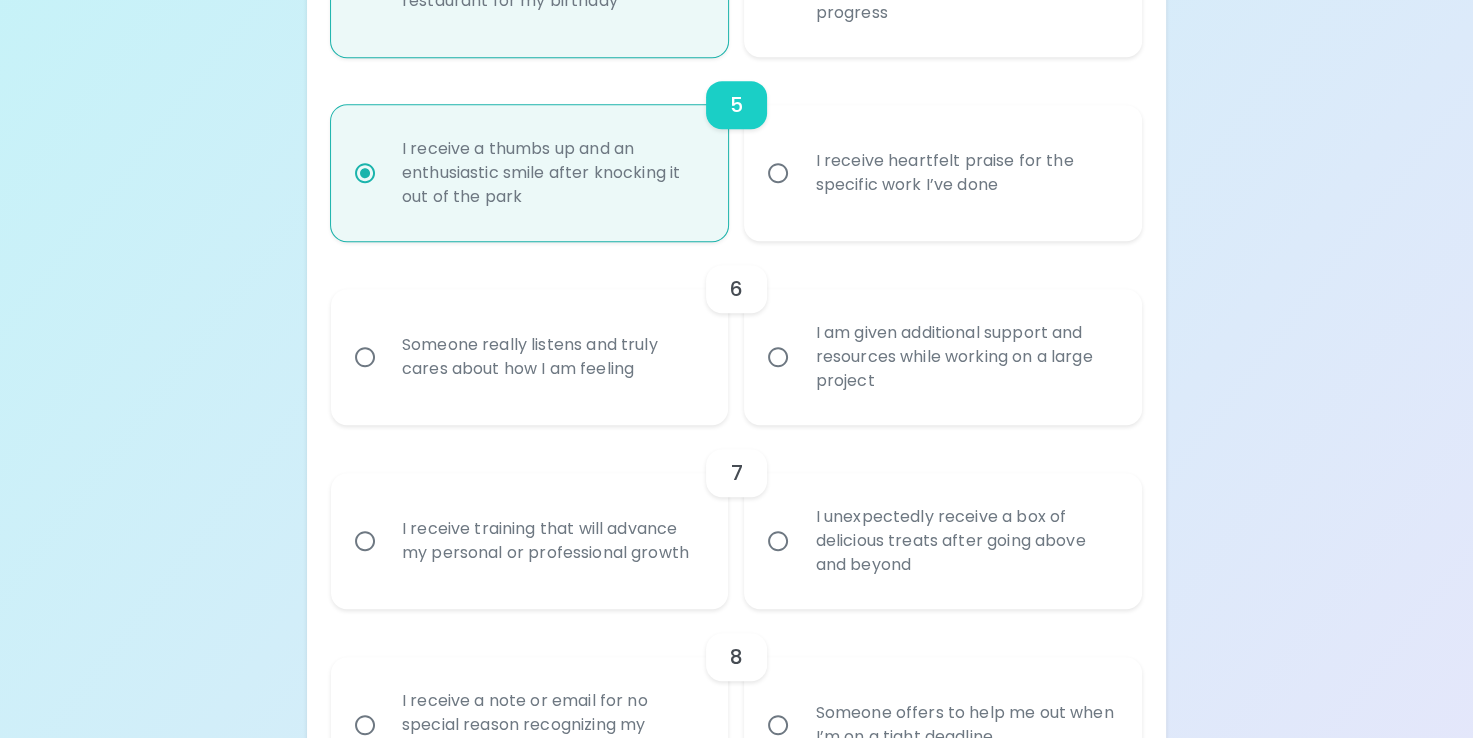 radio on "true" 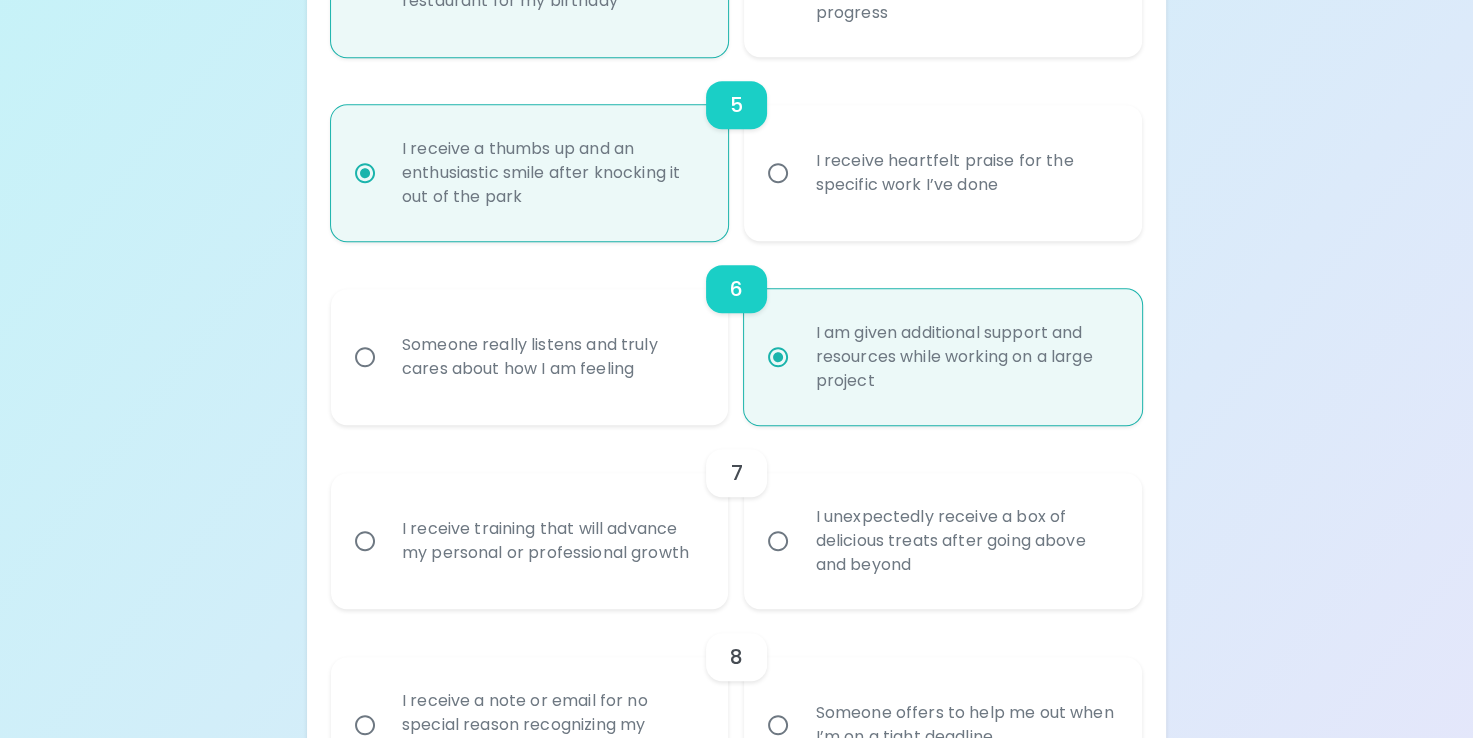 scroll, scrollTop: 1270, scrollLeft: 0, axis: vertical 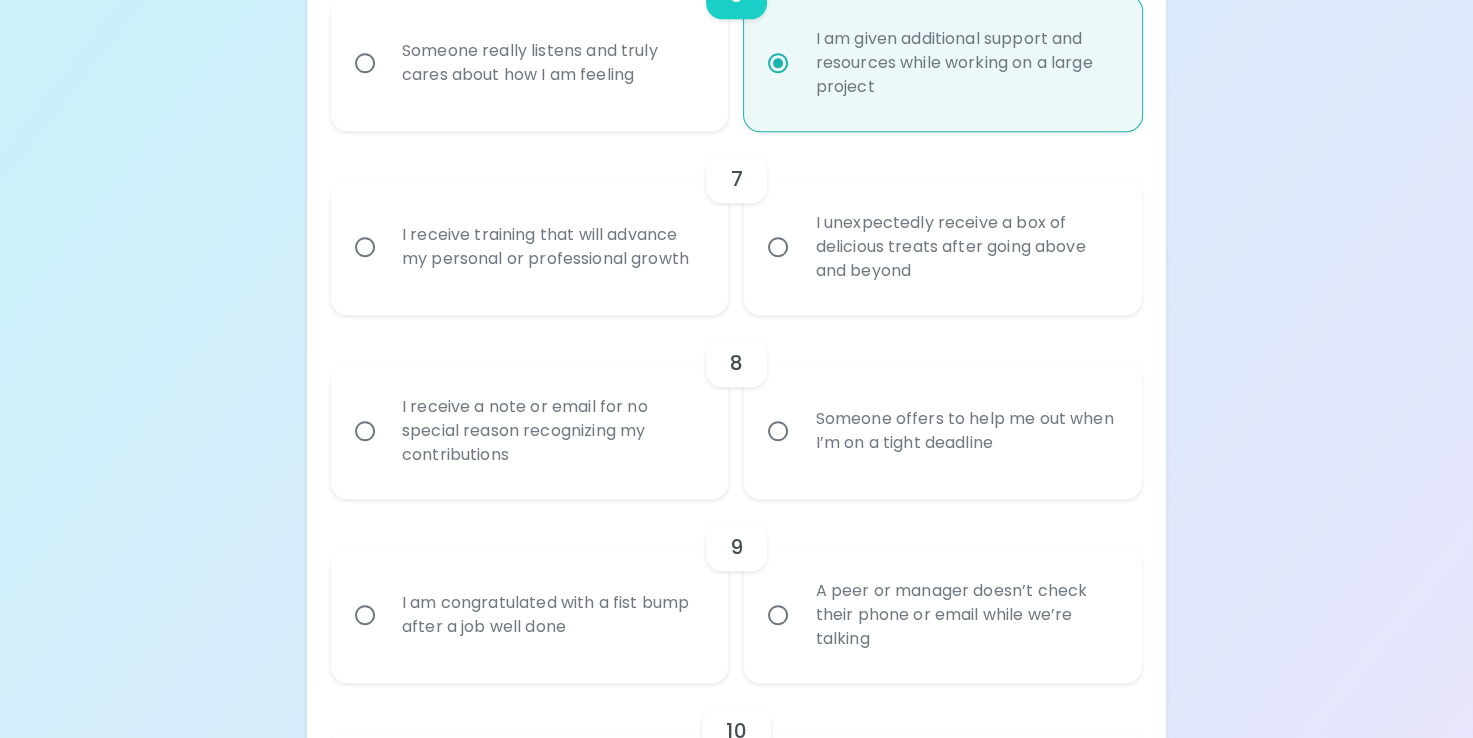 radio on "true" 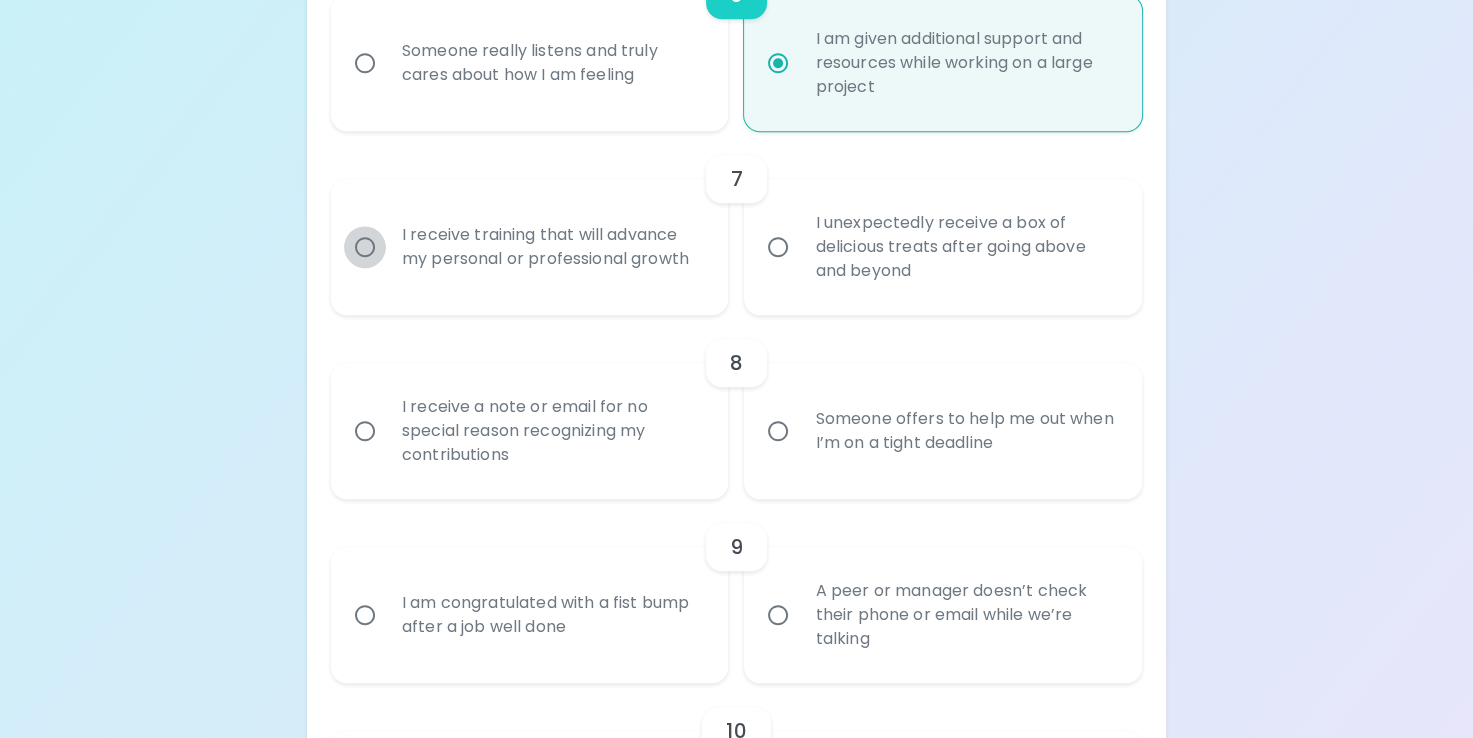 click on "I receive training that will advance my personal or professional growth" at bounding box center (365, 247) 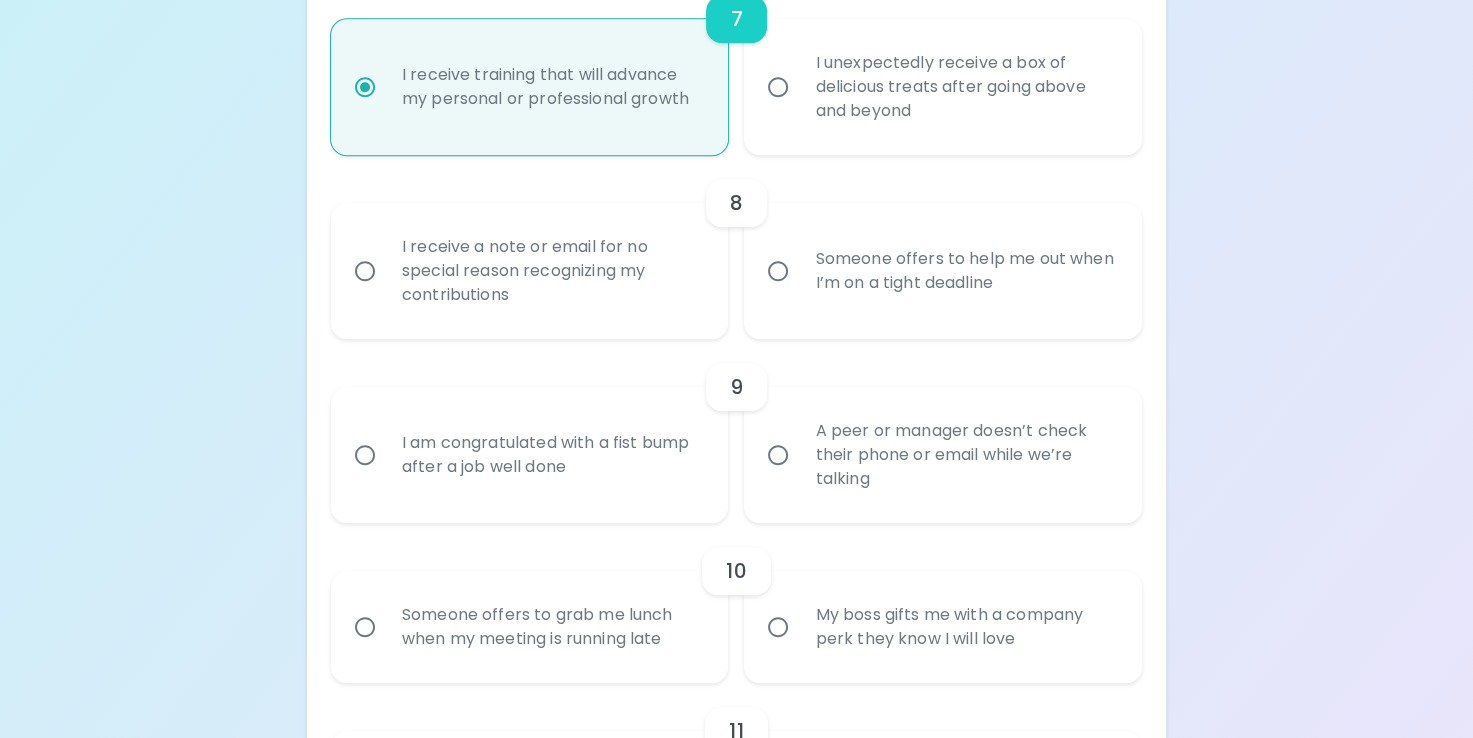 radio on "true" 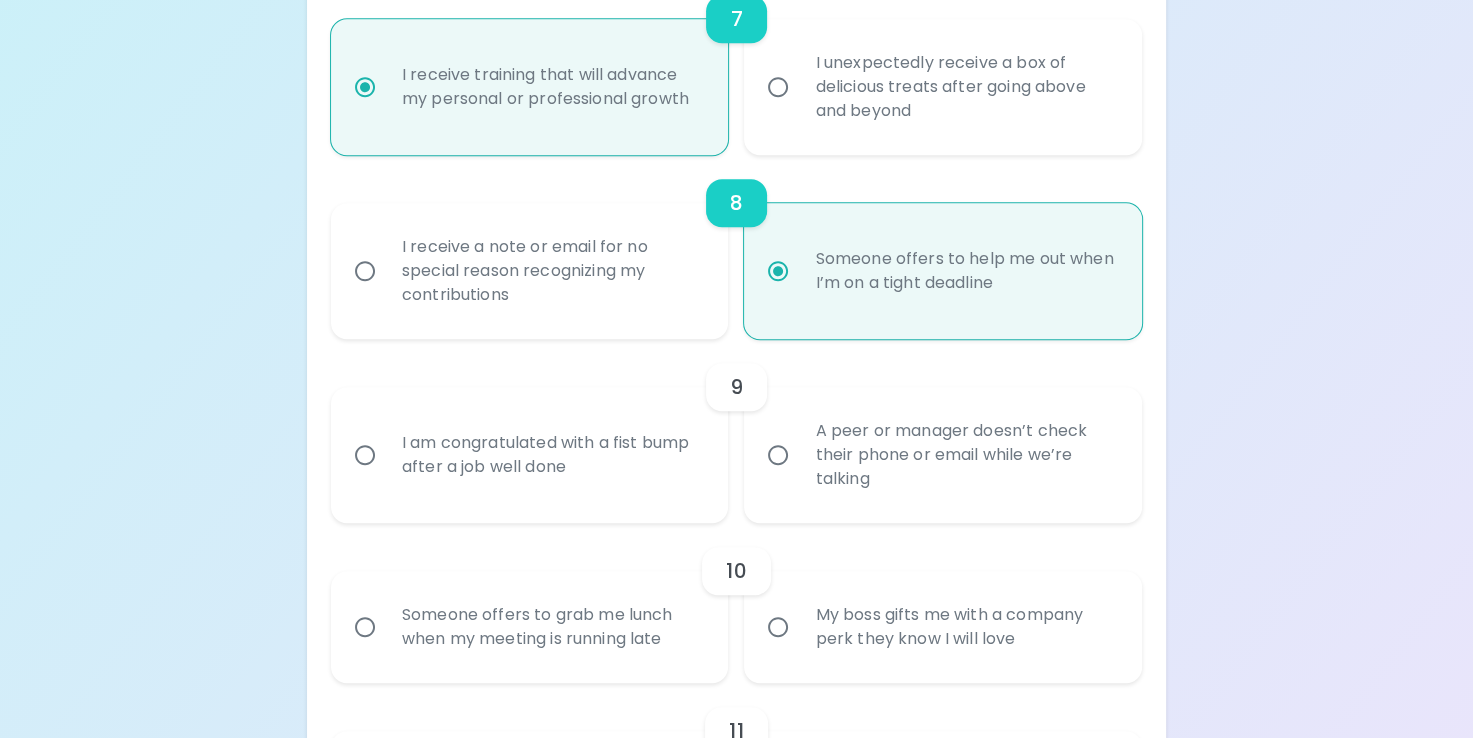 scroll, scrollTop: 1724, scrollLeft: 0, axis: vertical 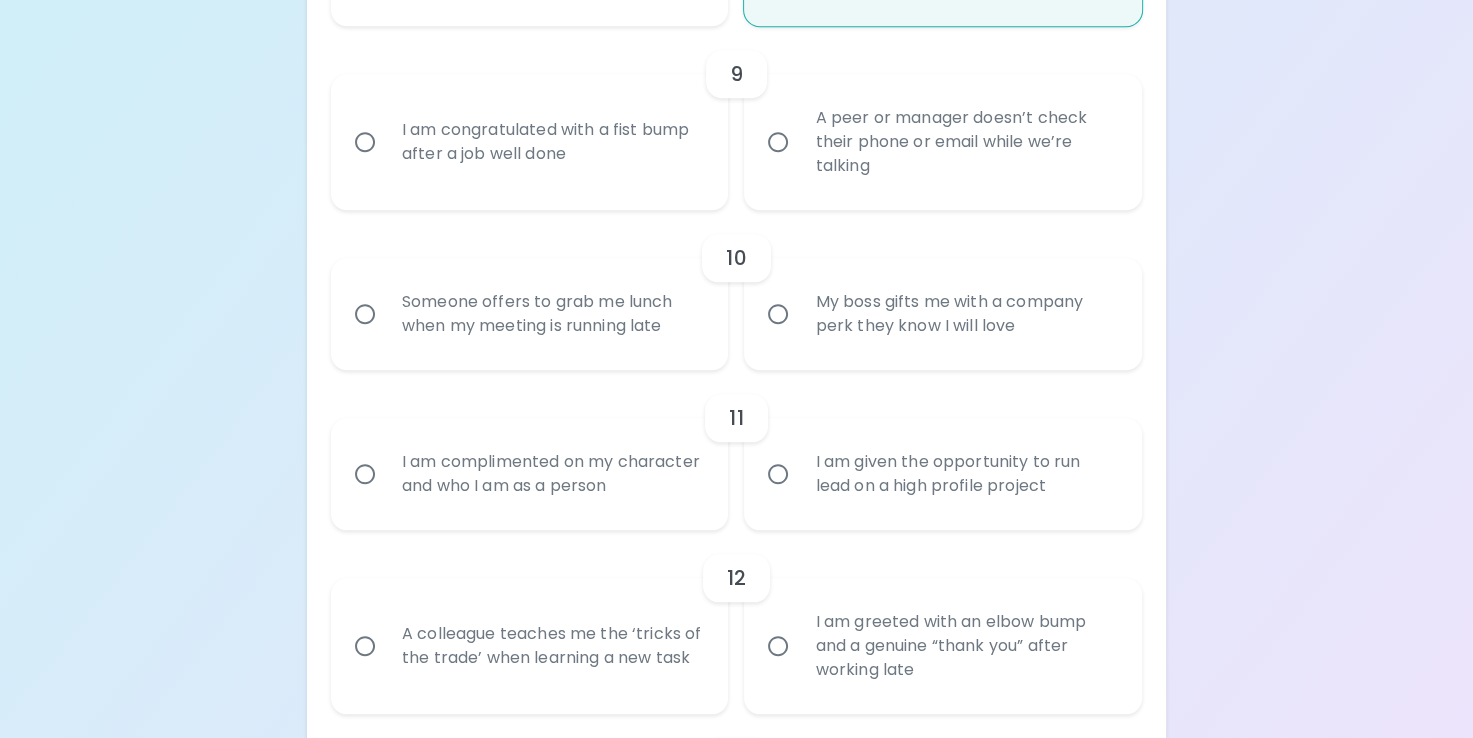 radio on "true" 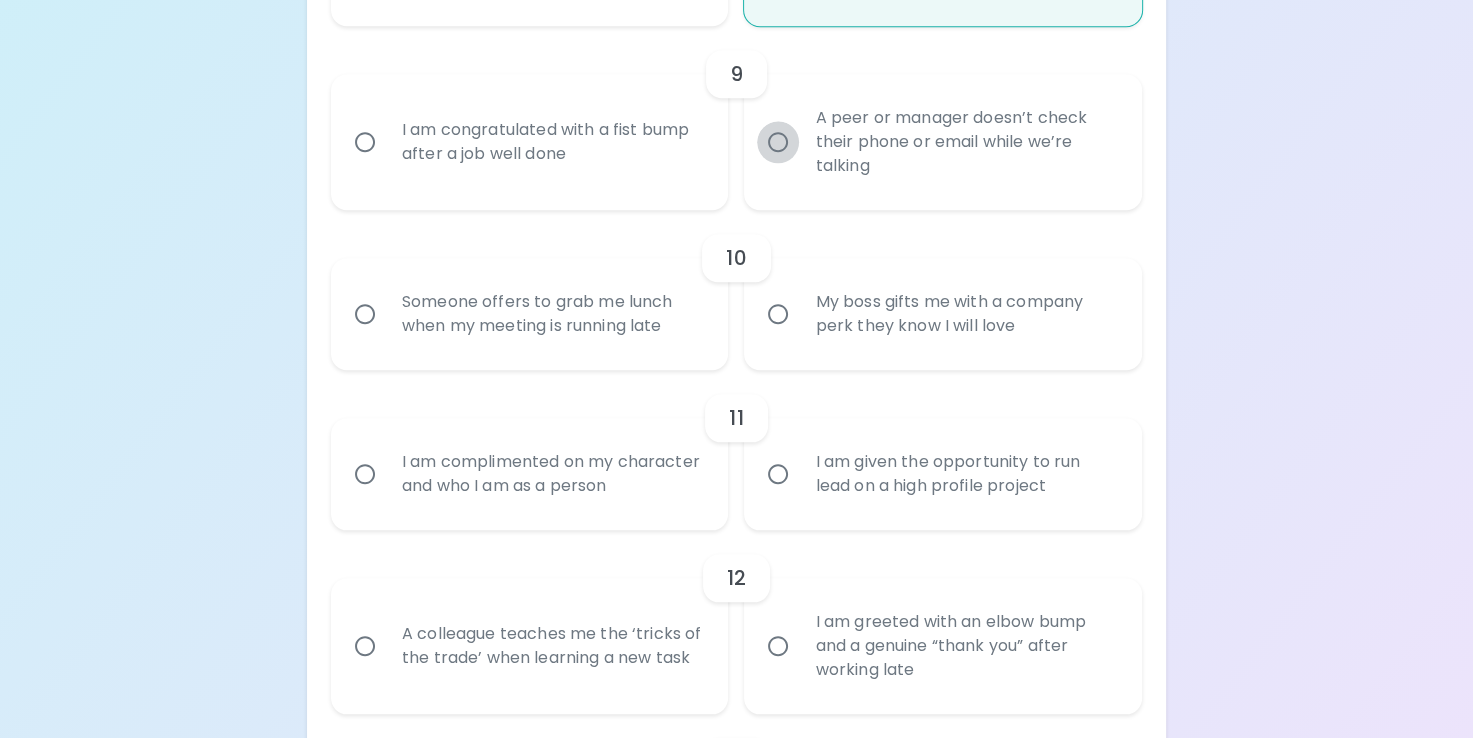 drag, startPoint x: 770, startPoint y: 166, endPoint x: 845, endPoint y: 201, distance: 82.764725 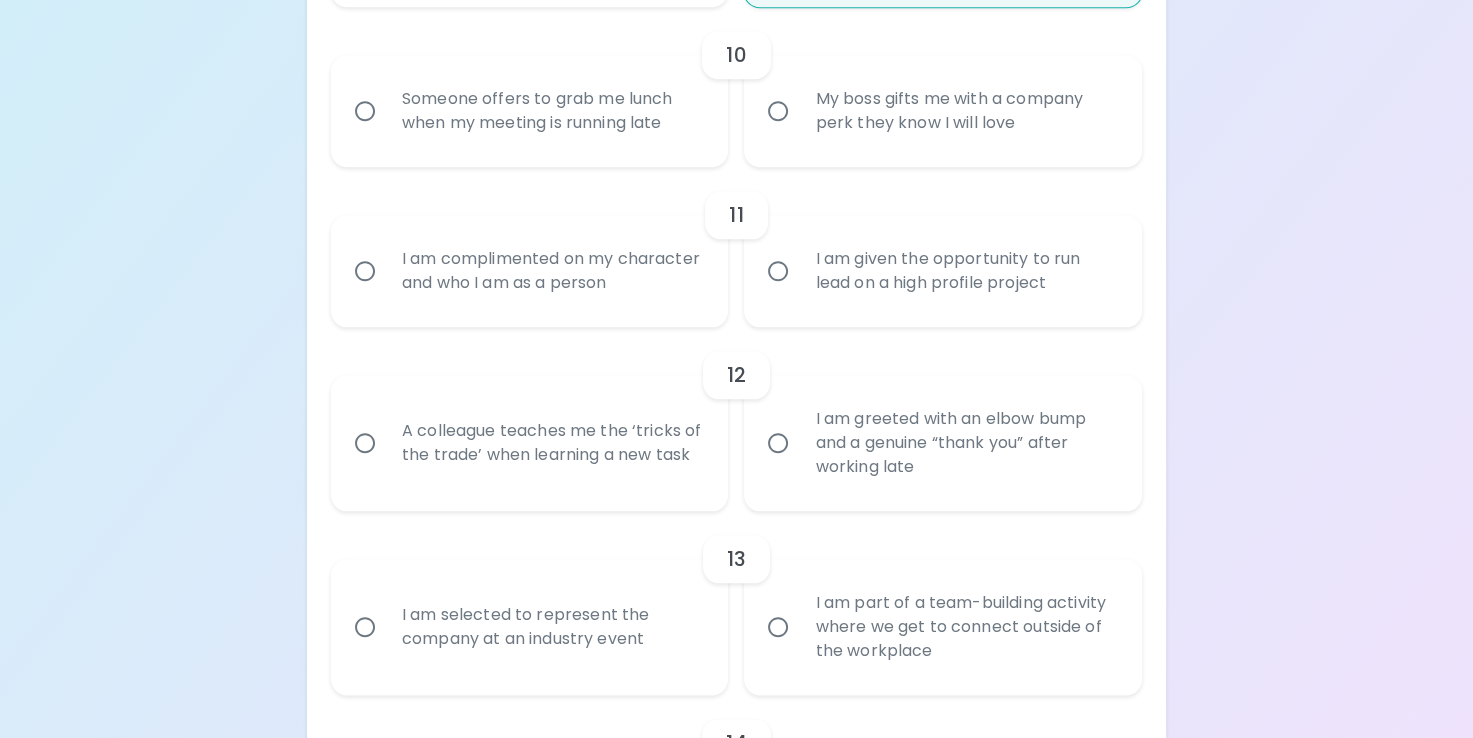 scroll, scrollTop: 2134, scrollLeft: 0, axis: vertical 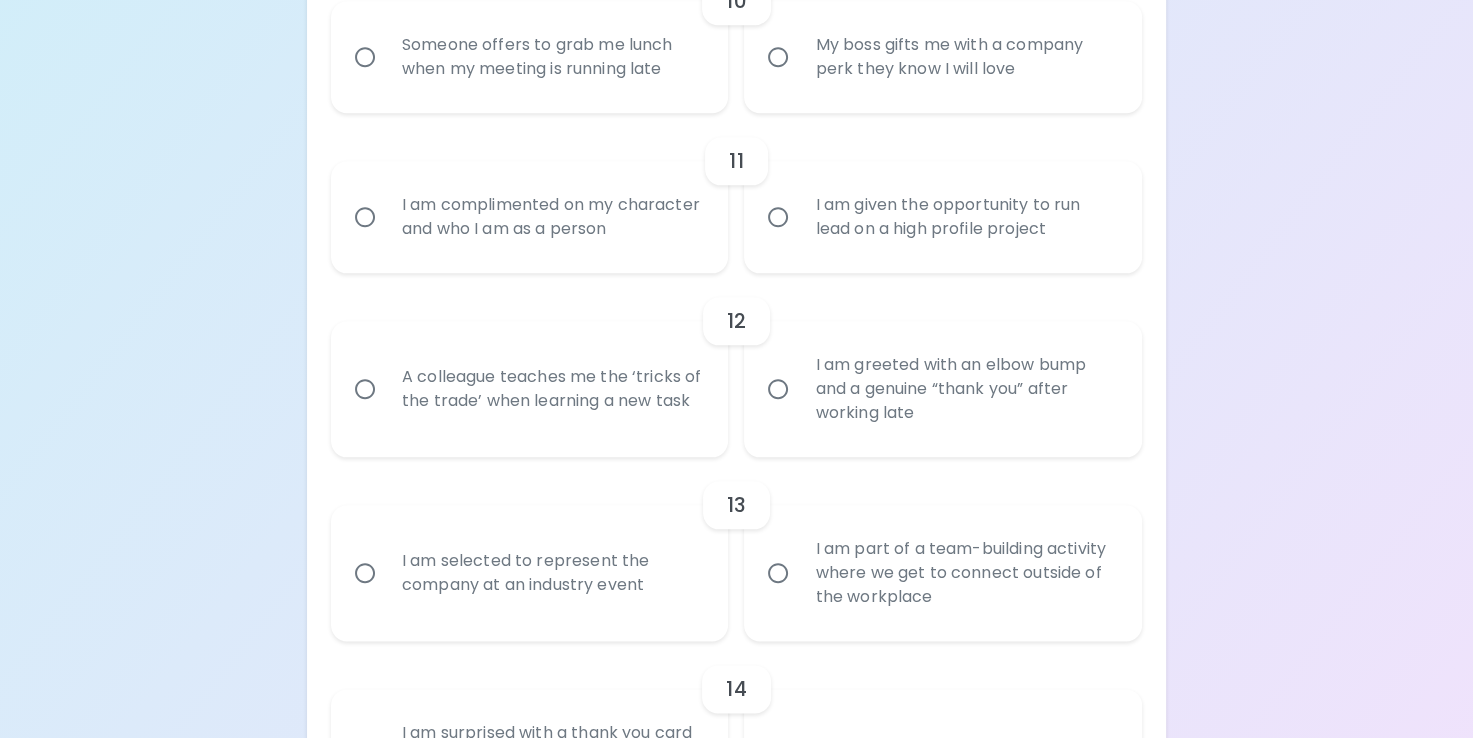radio on "true" 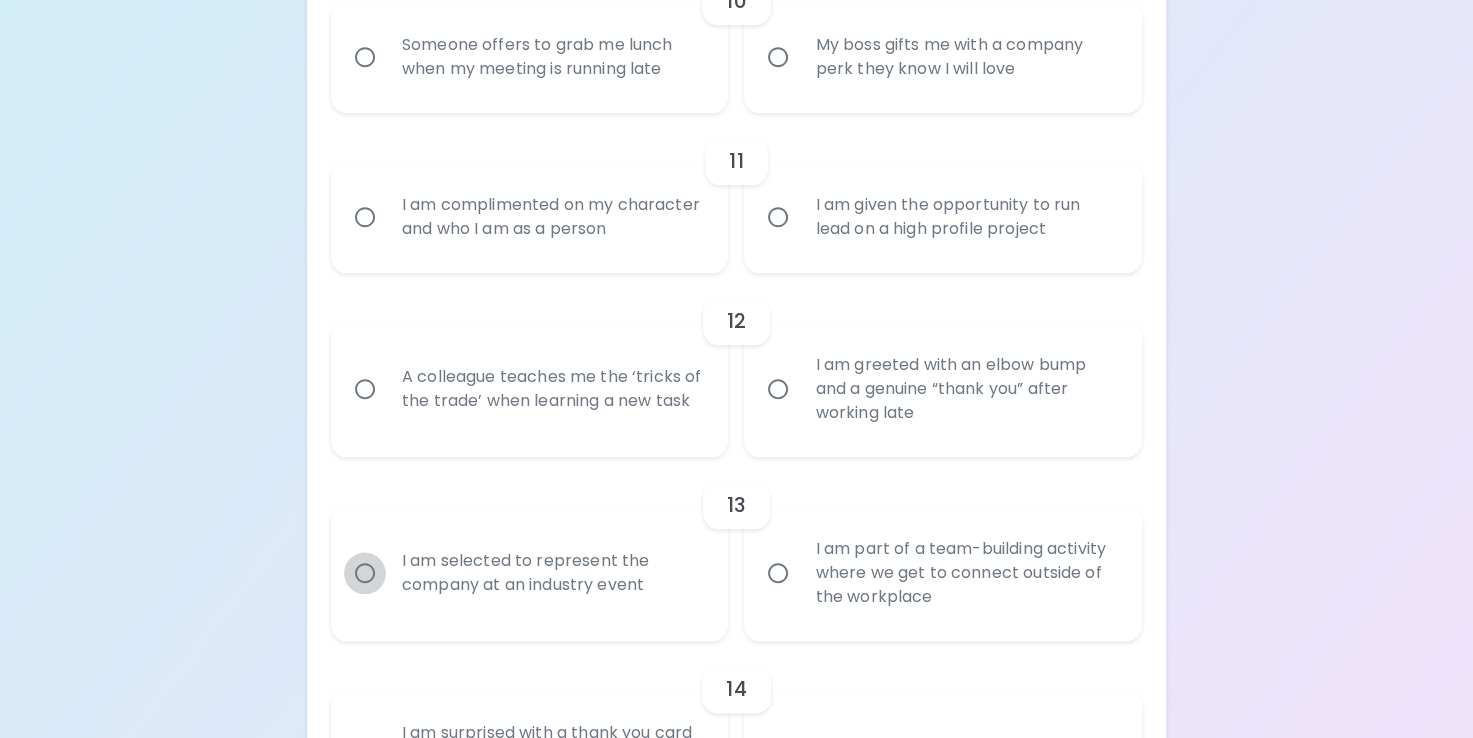 click on "I am selected to represent the company at an industry event" at bounding box center (365, 573) 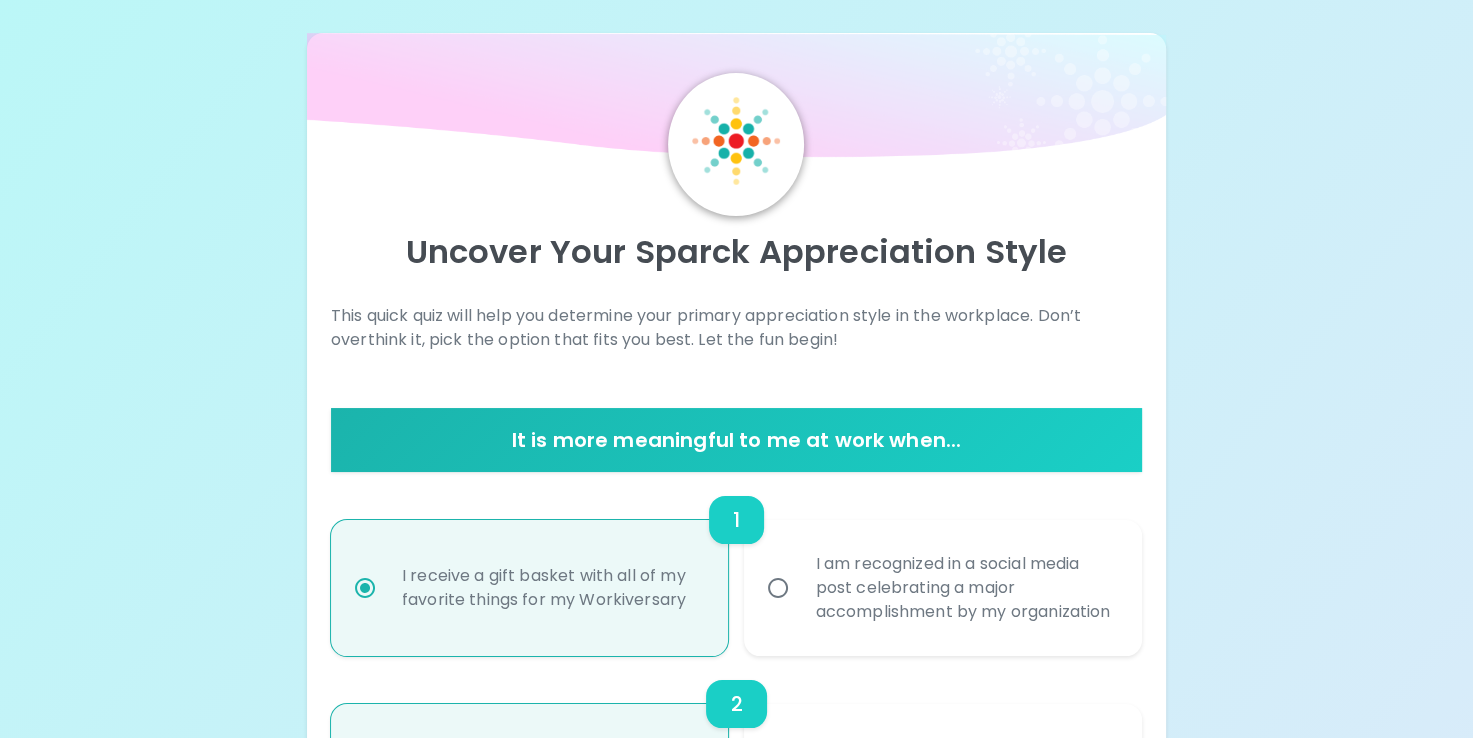 scroll, scrollTop: 0, scrollLeft: 0, axis: both 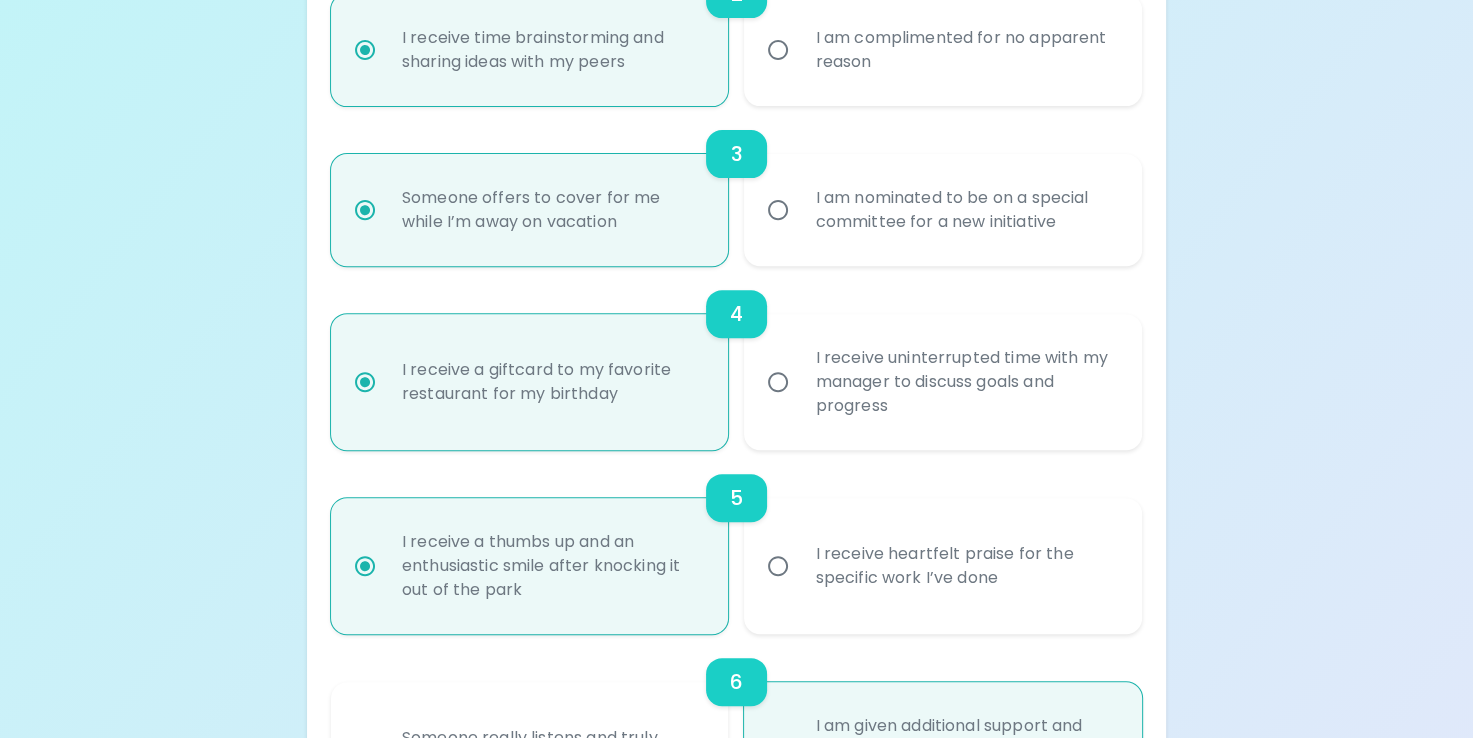radio on "true" 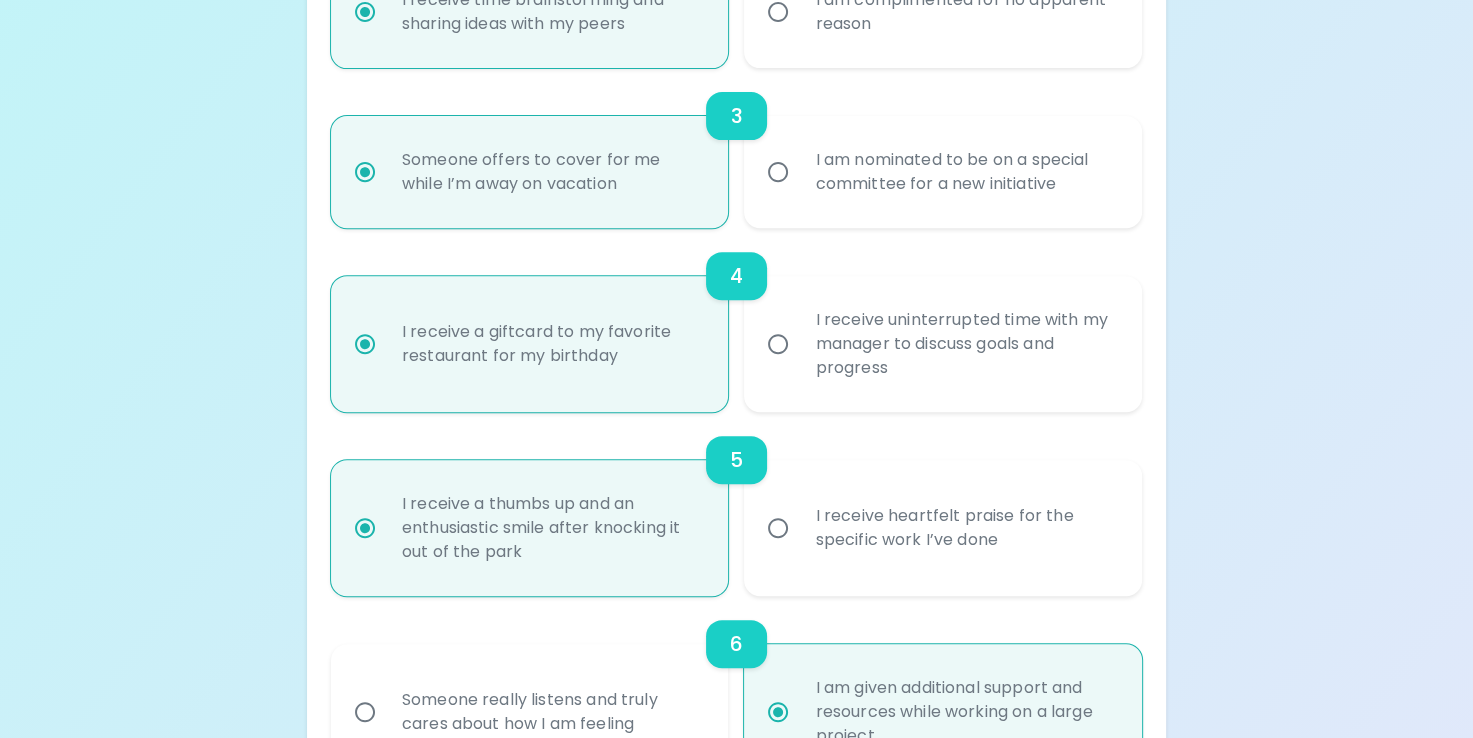 scroll, scrollTop: 762, scrollLeft: 0, axis: vertical 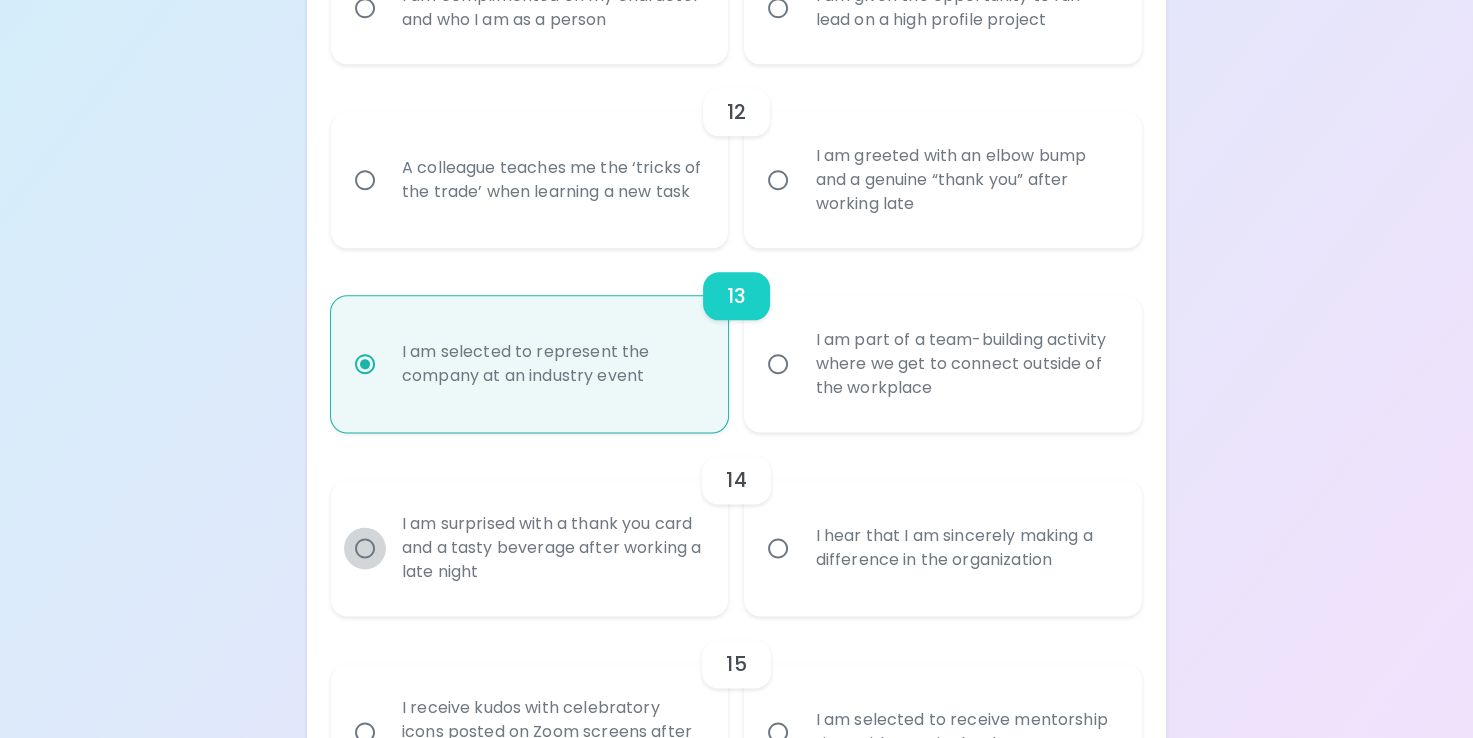 click on "I am surprised with a thank you card and a tasty beverage after working a late night" at bounding box center (365, 548) 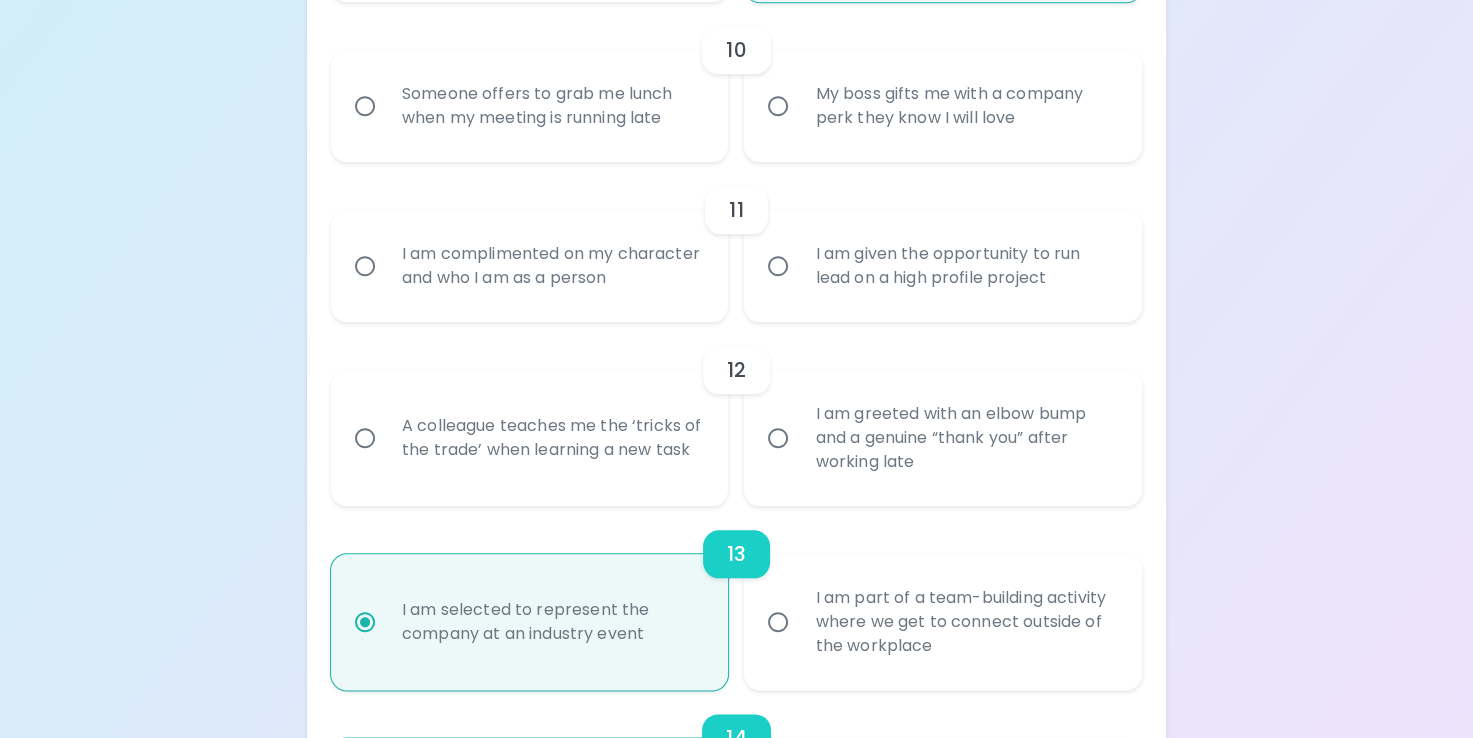 scroll, scrollTop: 2055, scrollLeft: 0, axis: vertical 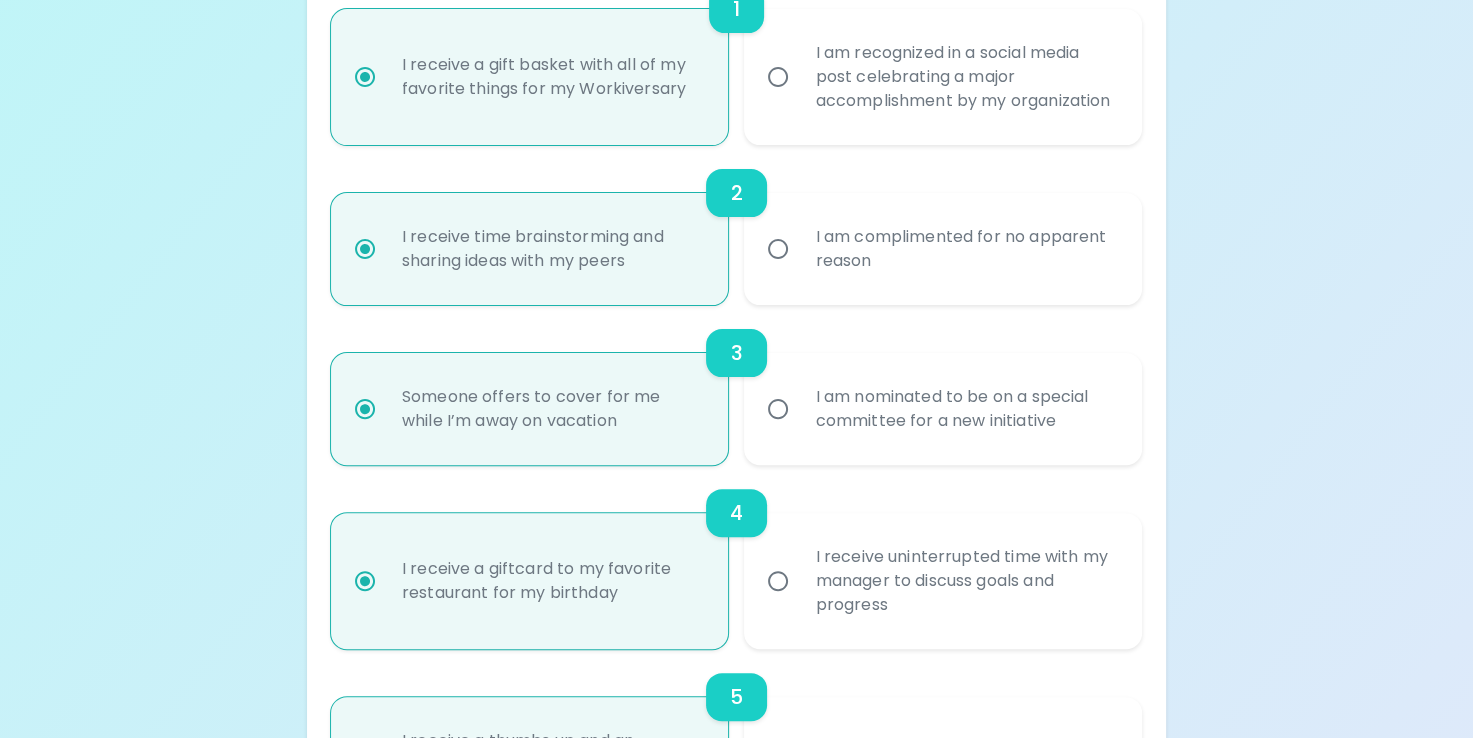 radio on "true" 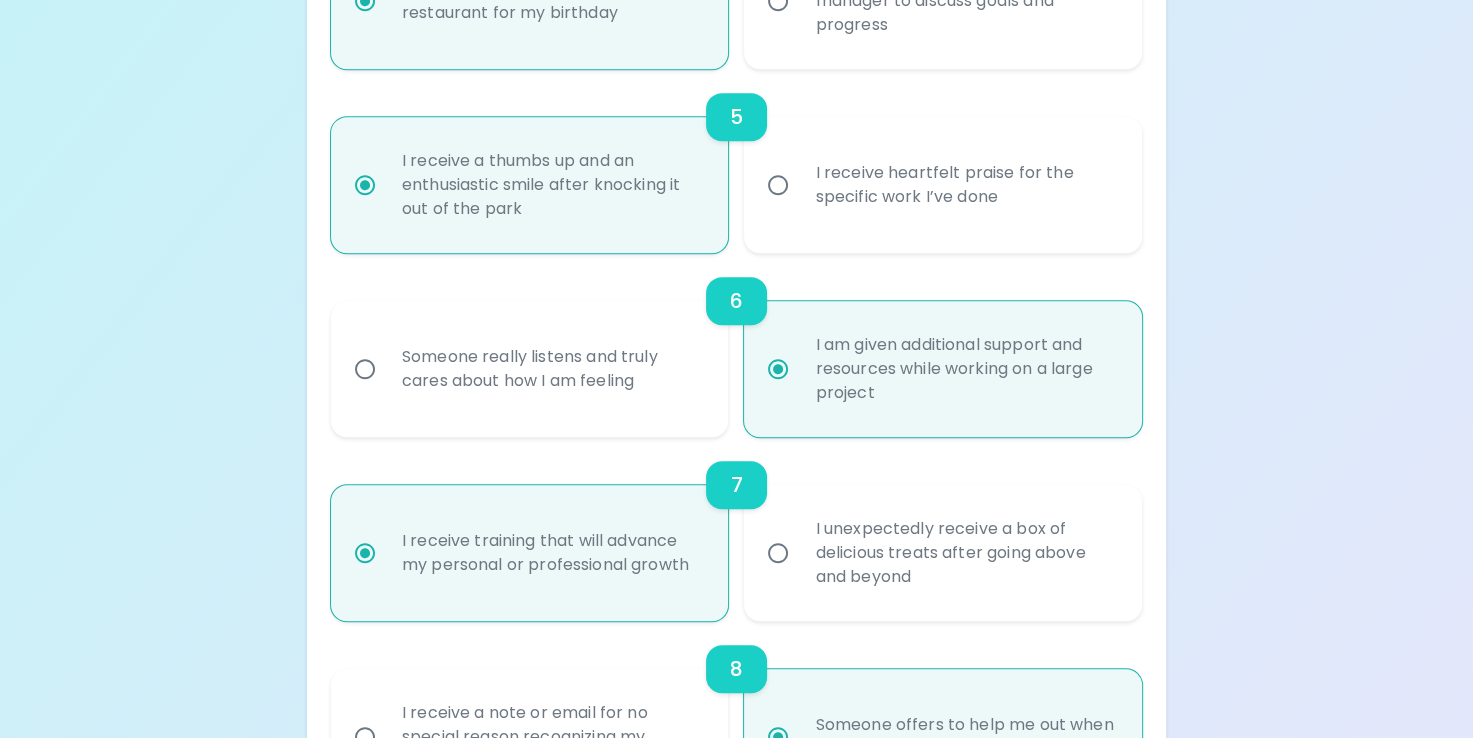 scroll, scrollTop: 1140, scrollLeft: 0, axis: vertical 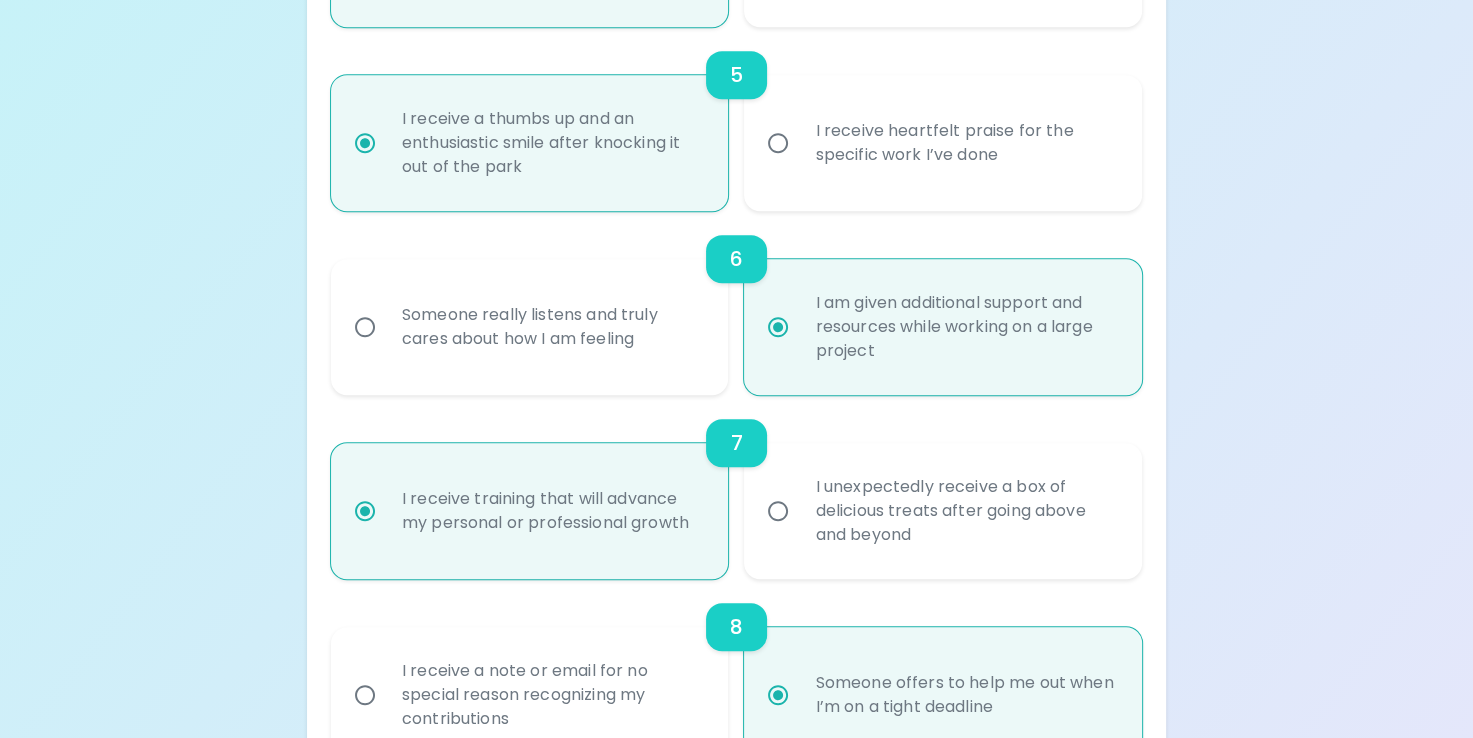 radio on "false" 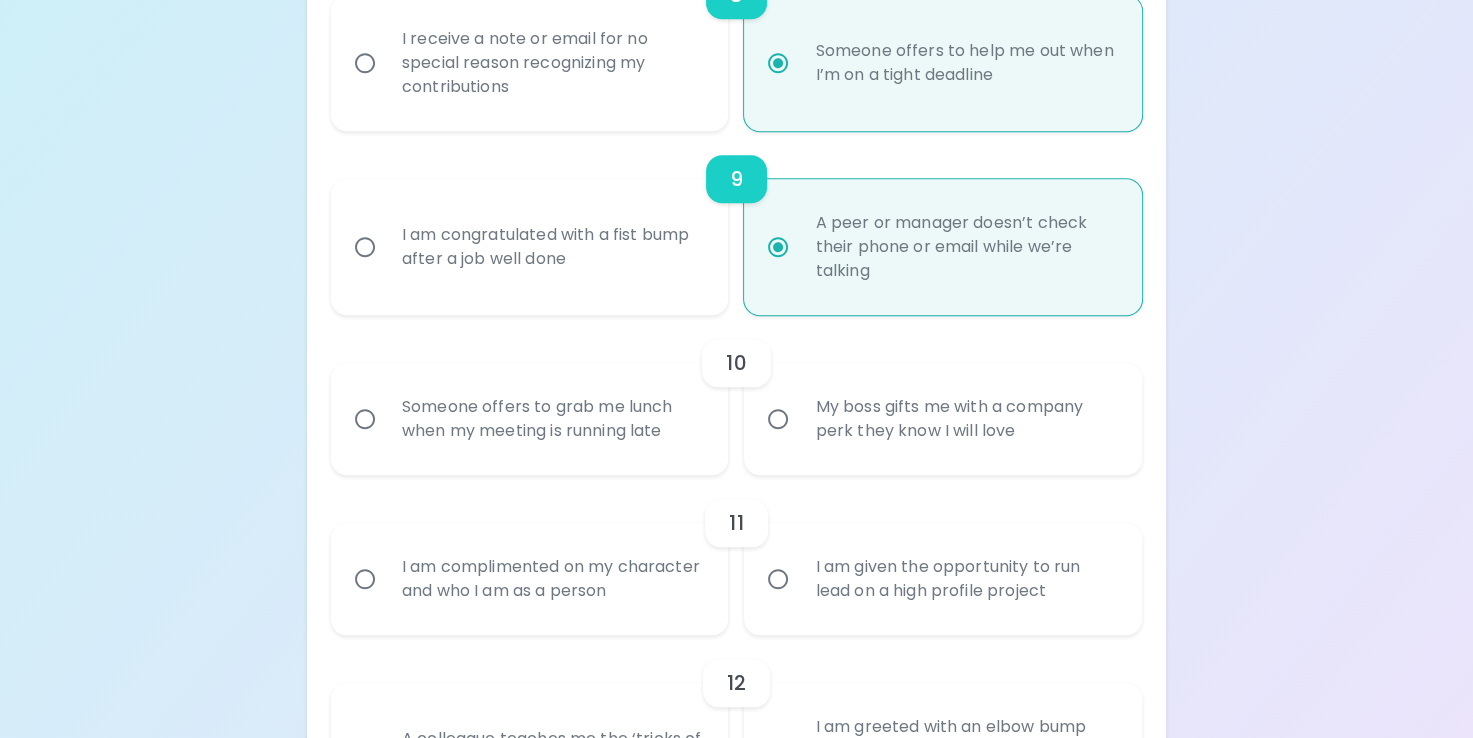 scroll, scrollTop: 1802, scrollLeft: 0, axis: vertical 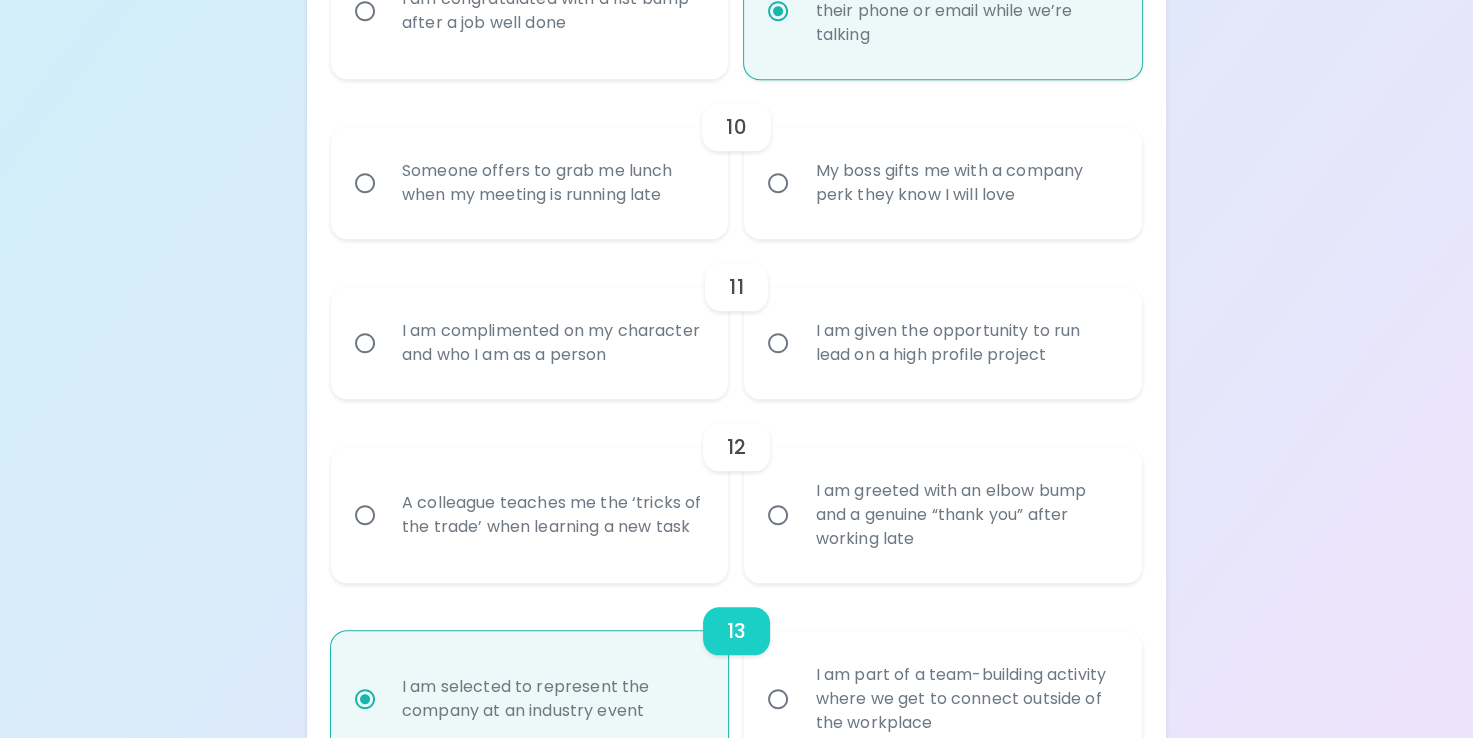 radio on "true" 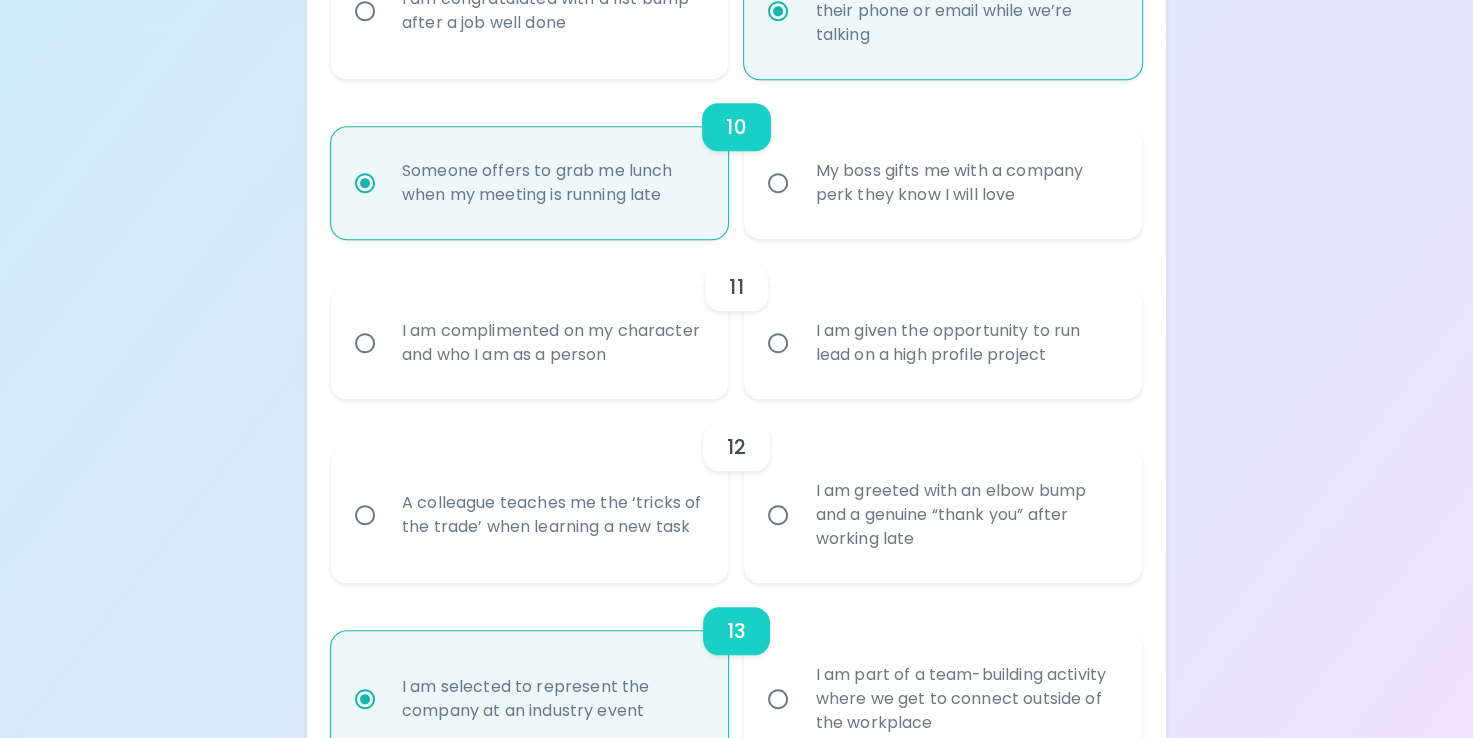 scroll, scrollTop: 2168, scrollLeft: 0, axis: vertical 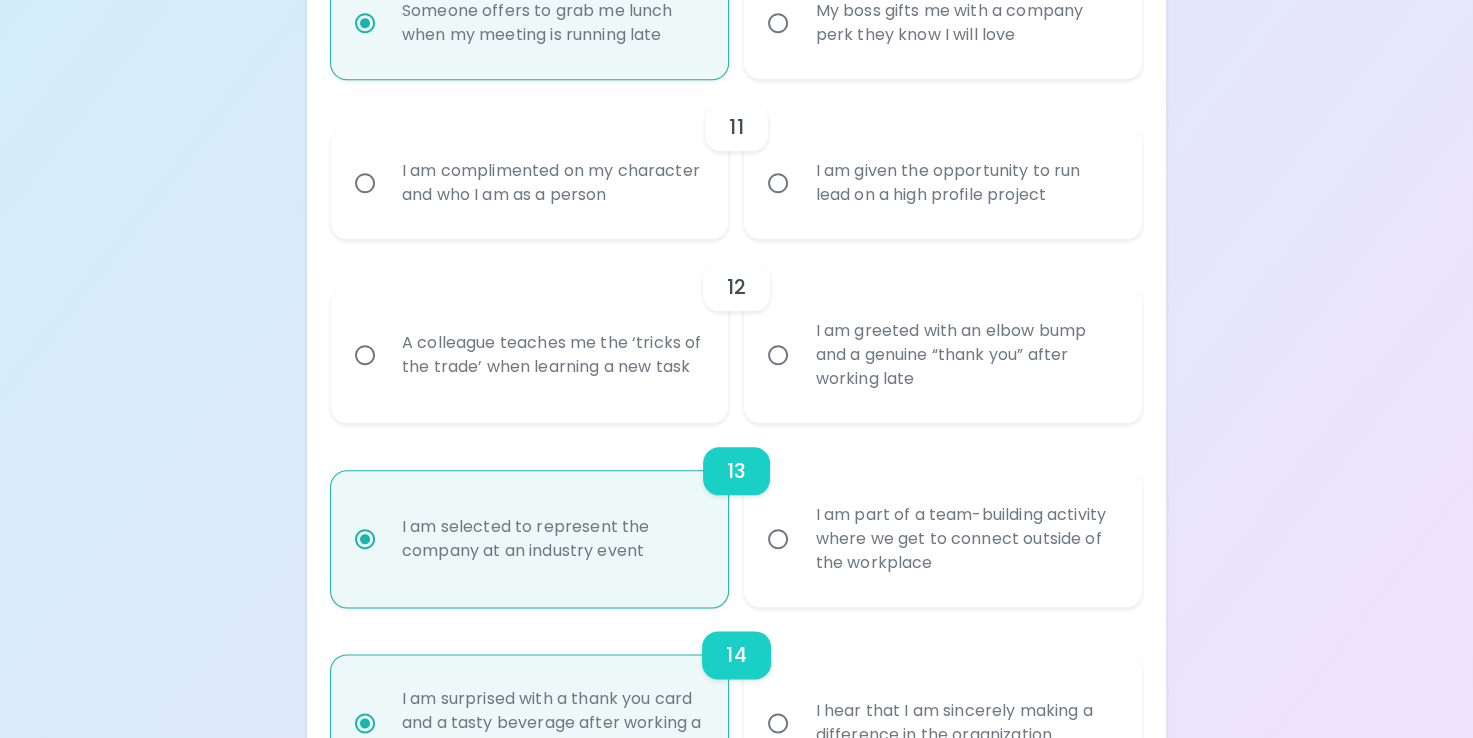 radio on "true" 